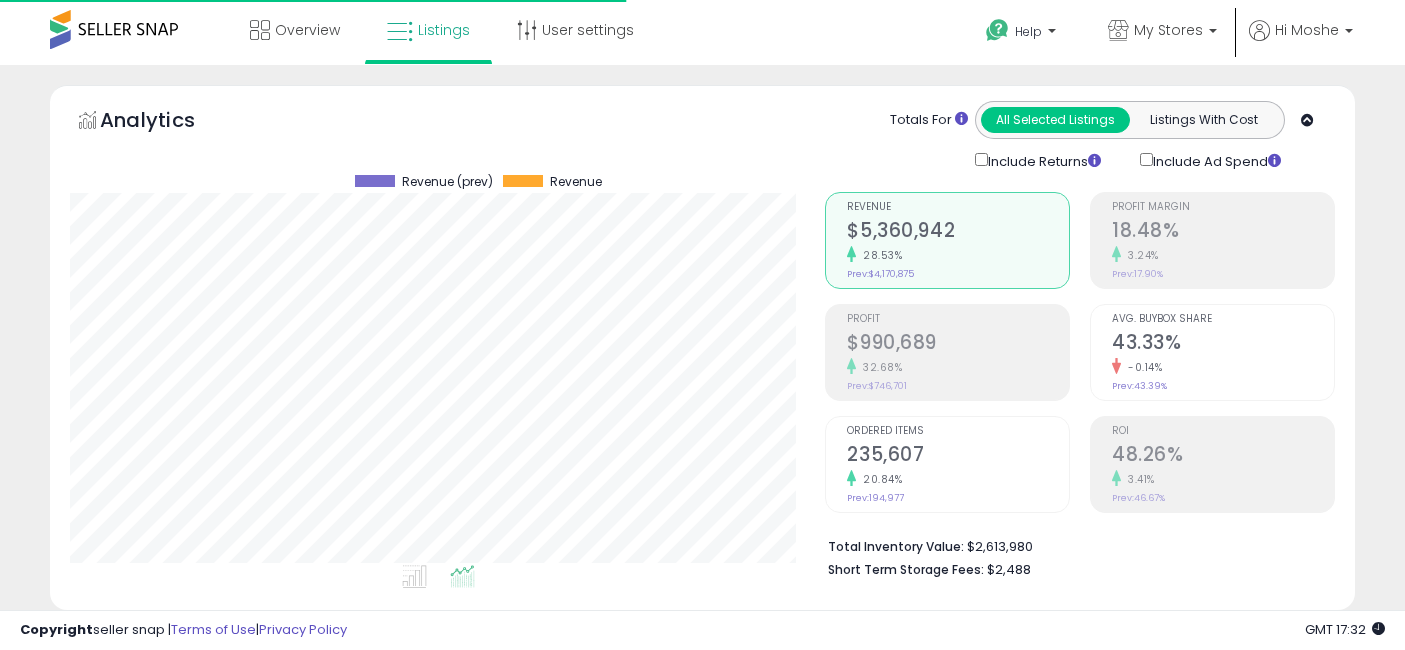 select on "**" 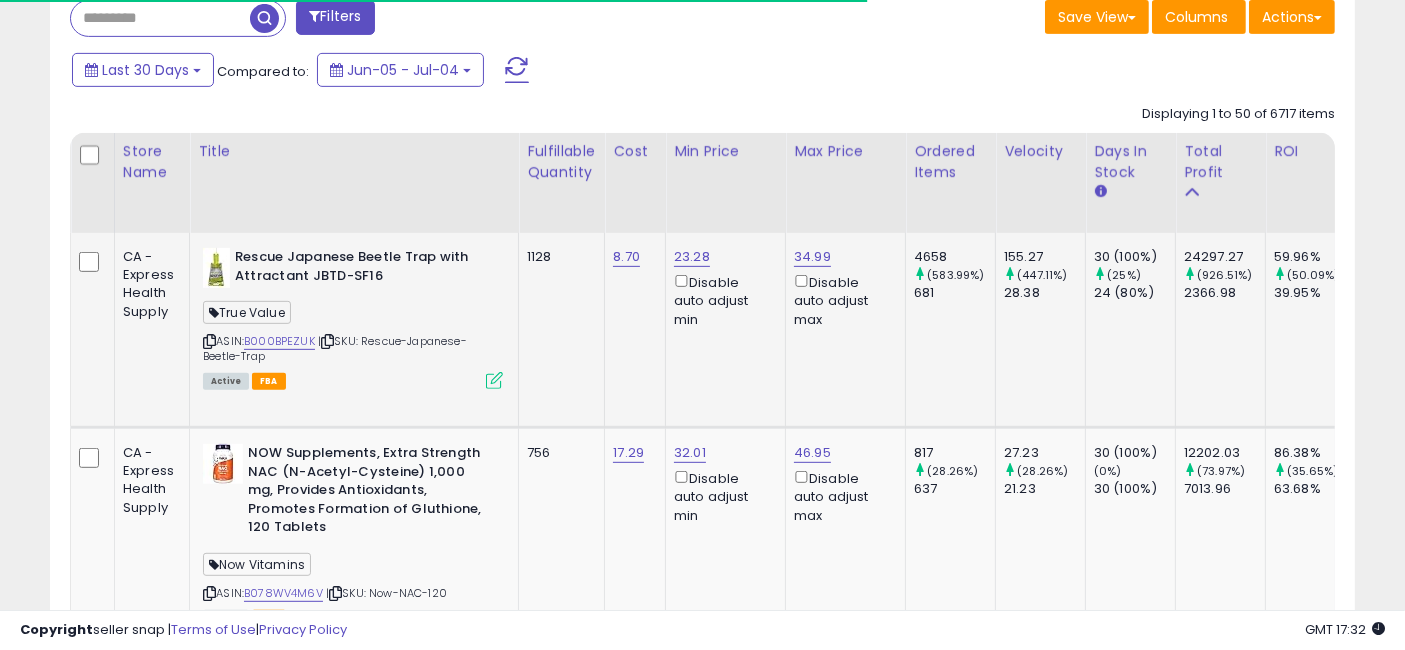 scroll, scrollTop: 888, scrollLeft: 0, axis: vertical 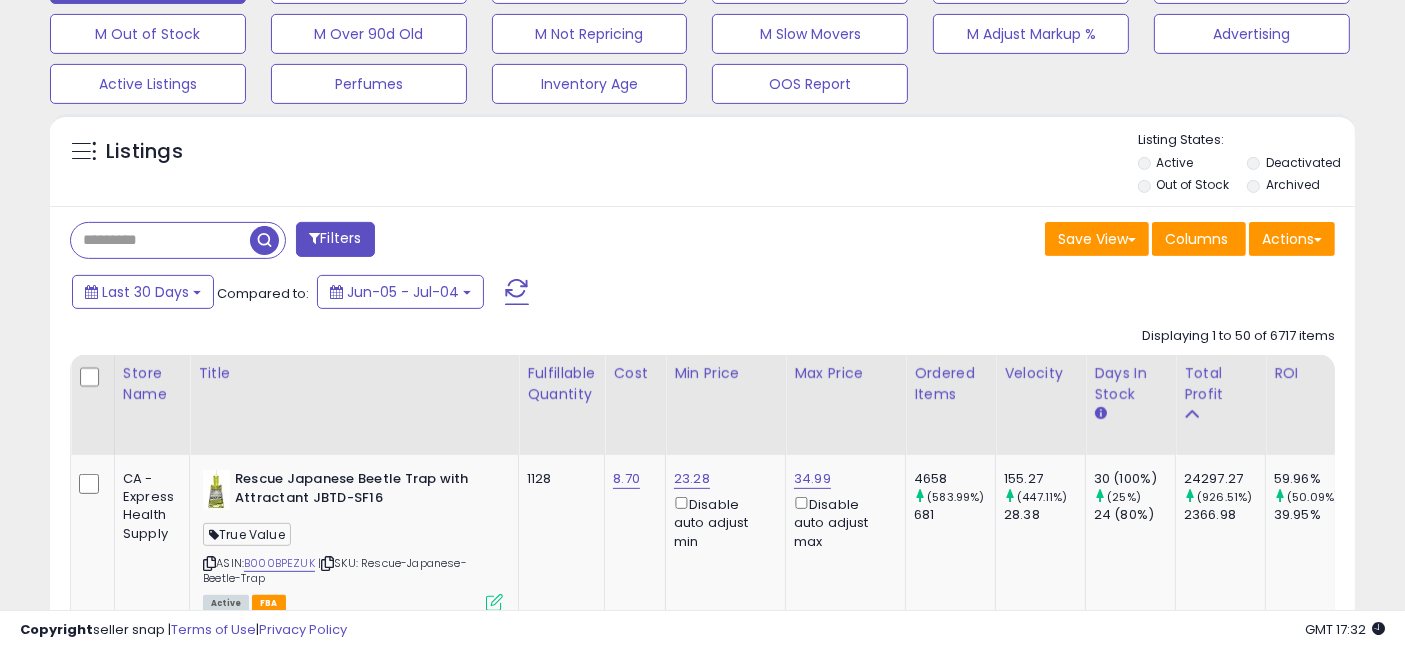 click at bounding box center (160, 240) 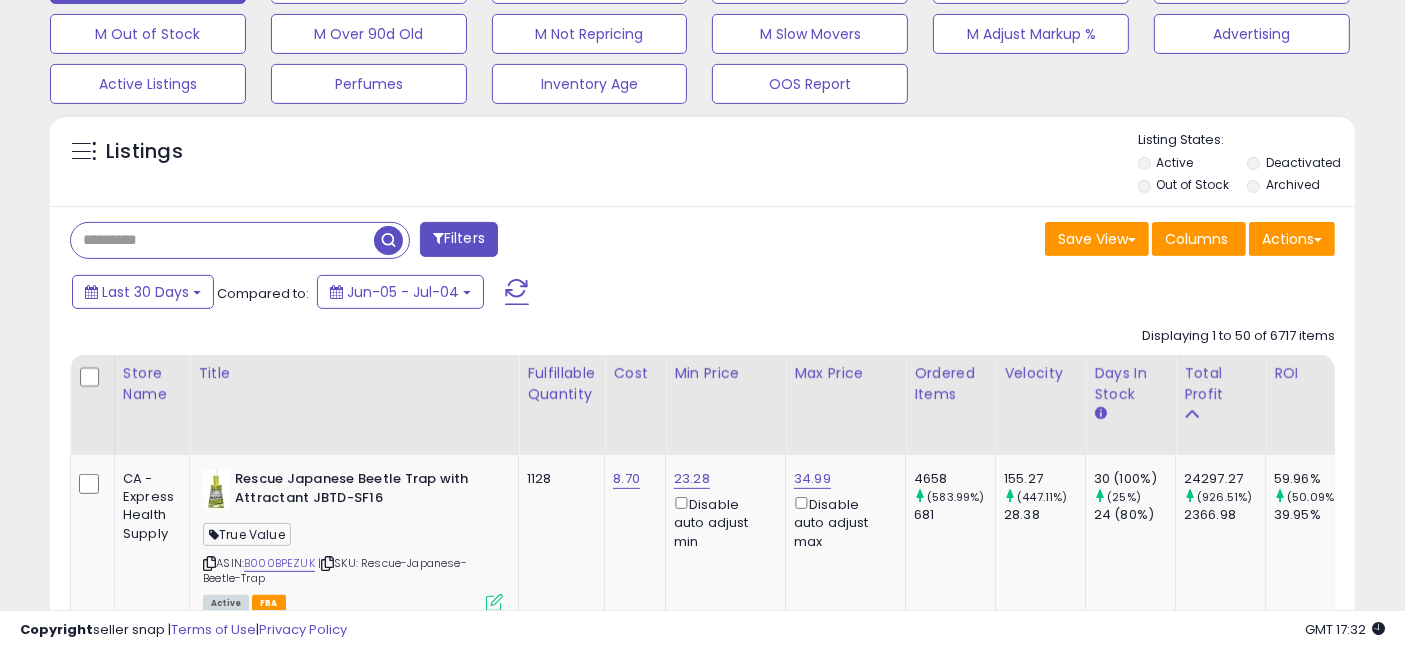 paste on "**********" 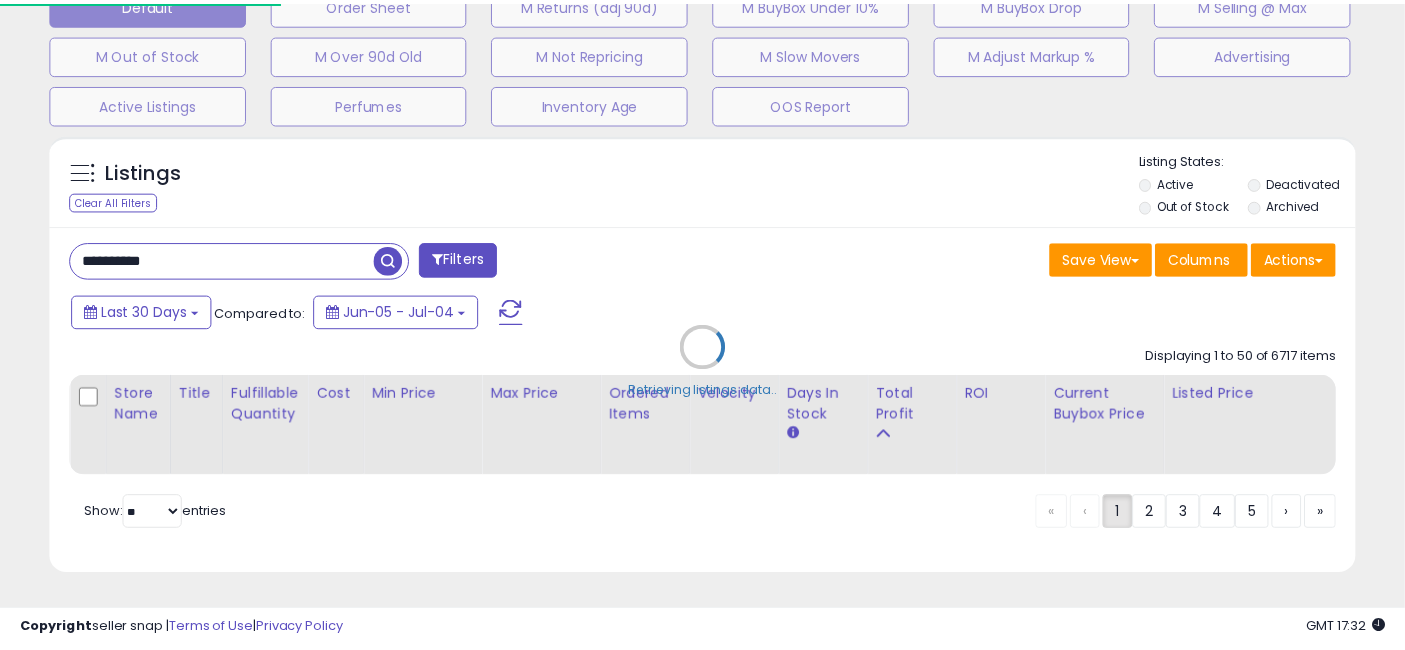 scroll, scrollTop: 662, scrollLeft: 0, axis: vertical 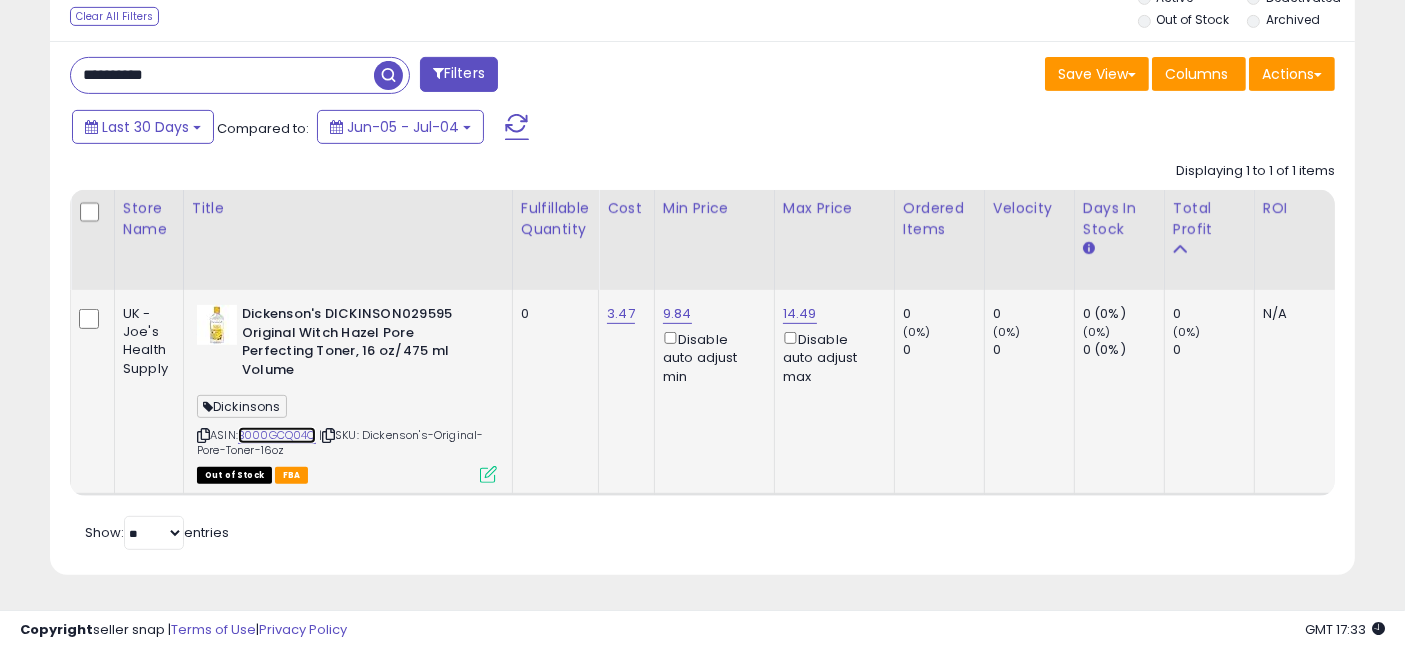 click on "B000GCQ04C" at bounding box center (277, 435) 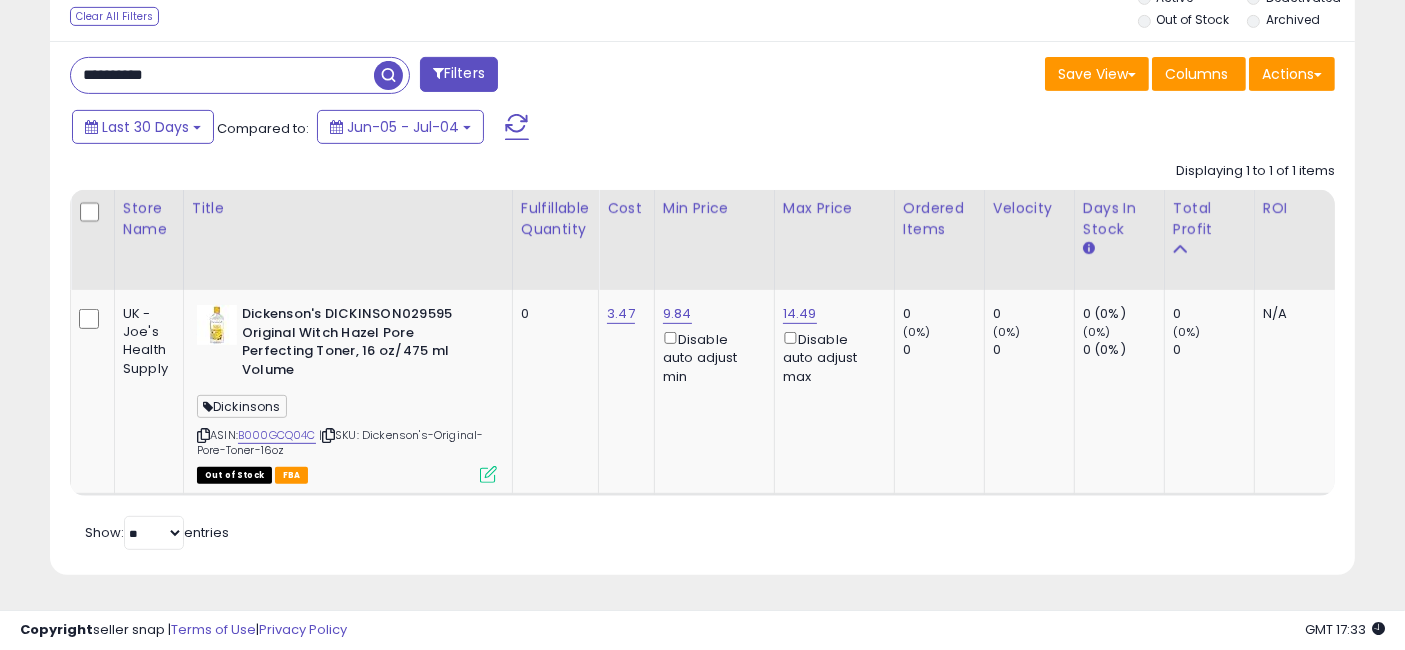 click on "**********" at bounding box center [222, 75] 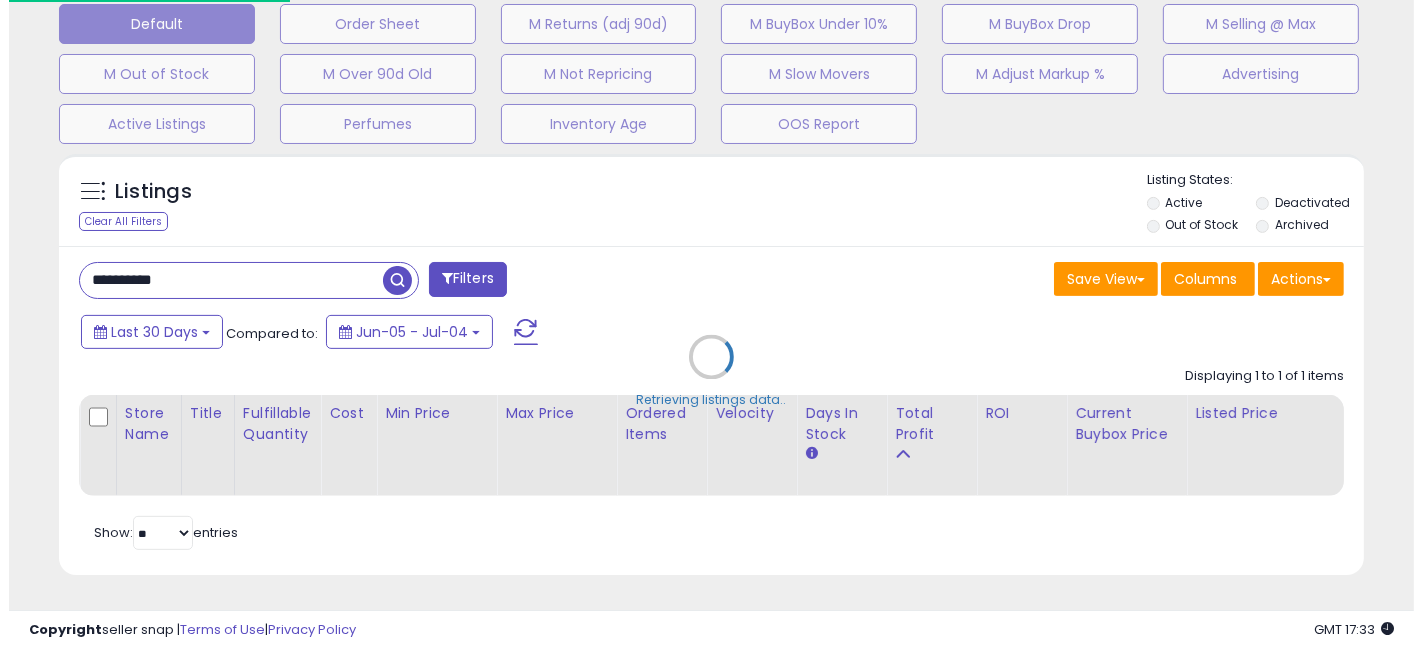 scroll, scrollTop: 641, scrollLeft: 0, axis: vertical 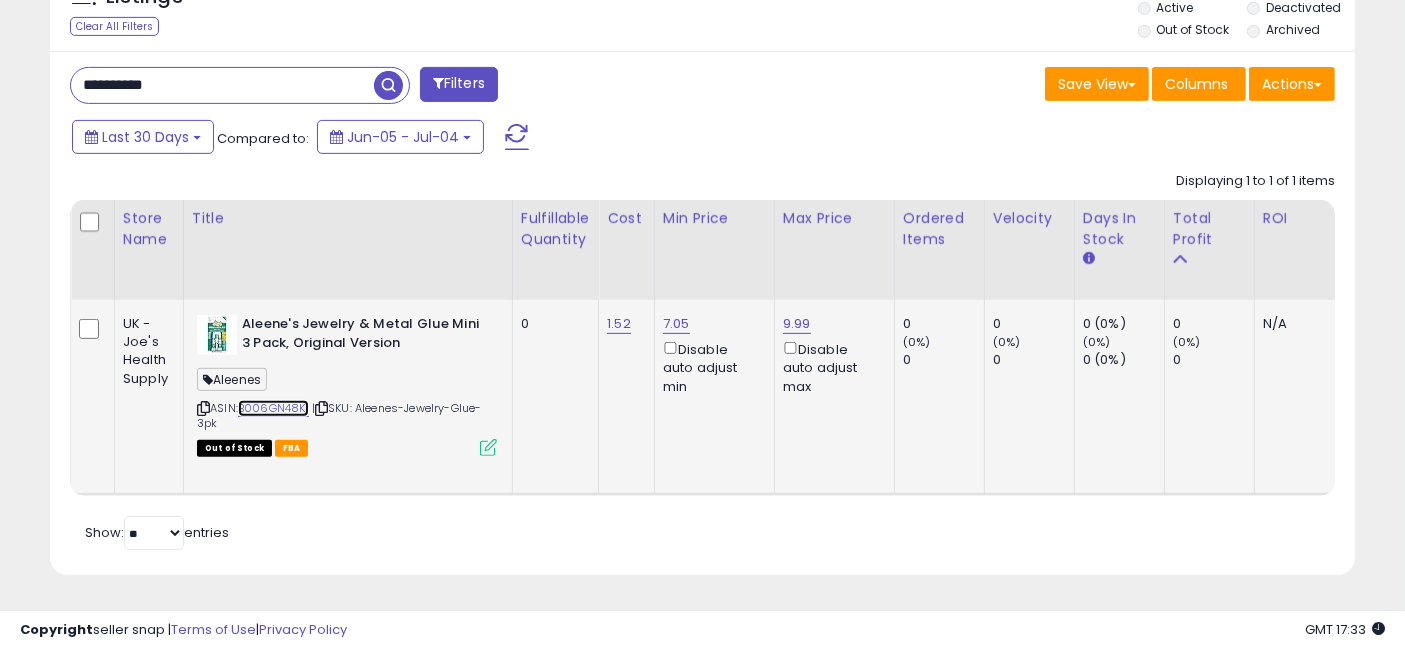click on "B006GN48KI" at bounding box center (273, 408) 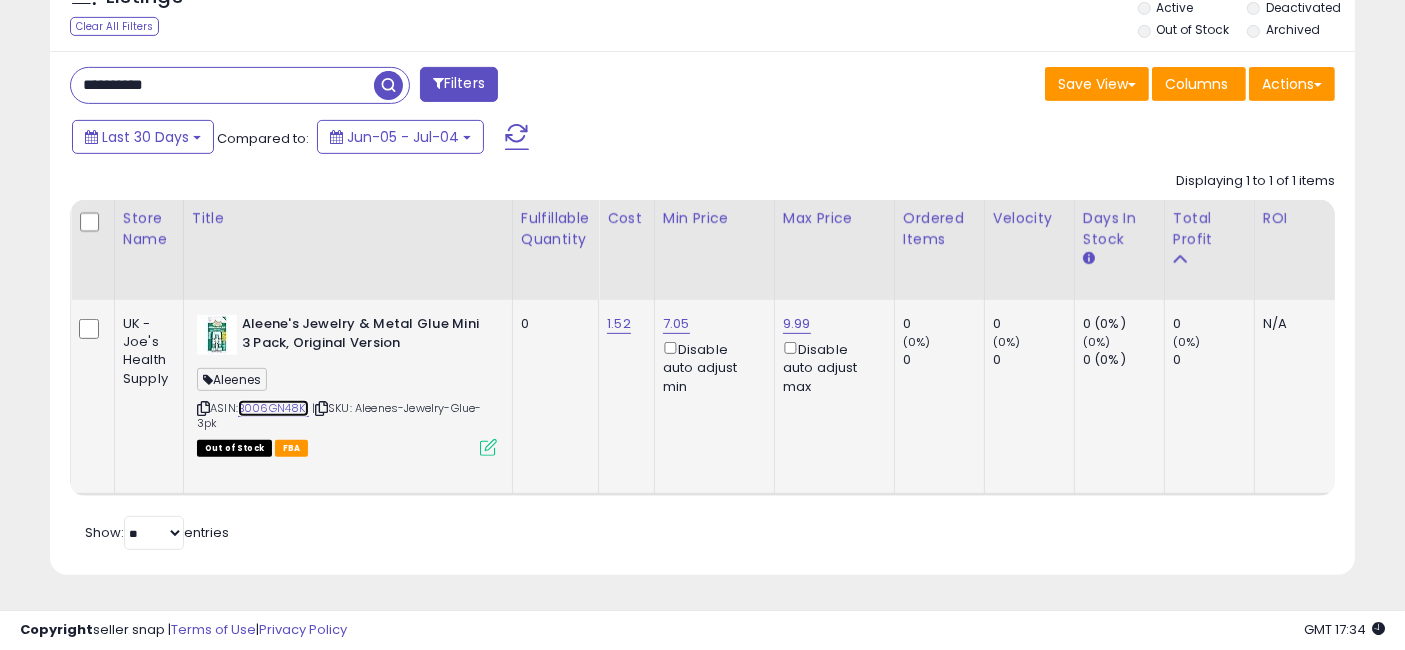 click on "B006GN48KI" at bounding box center [273, 408] 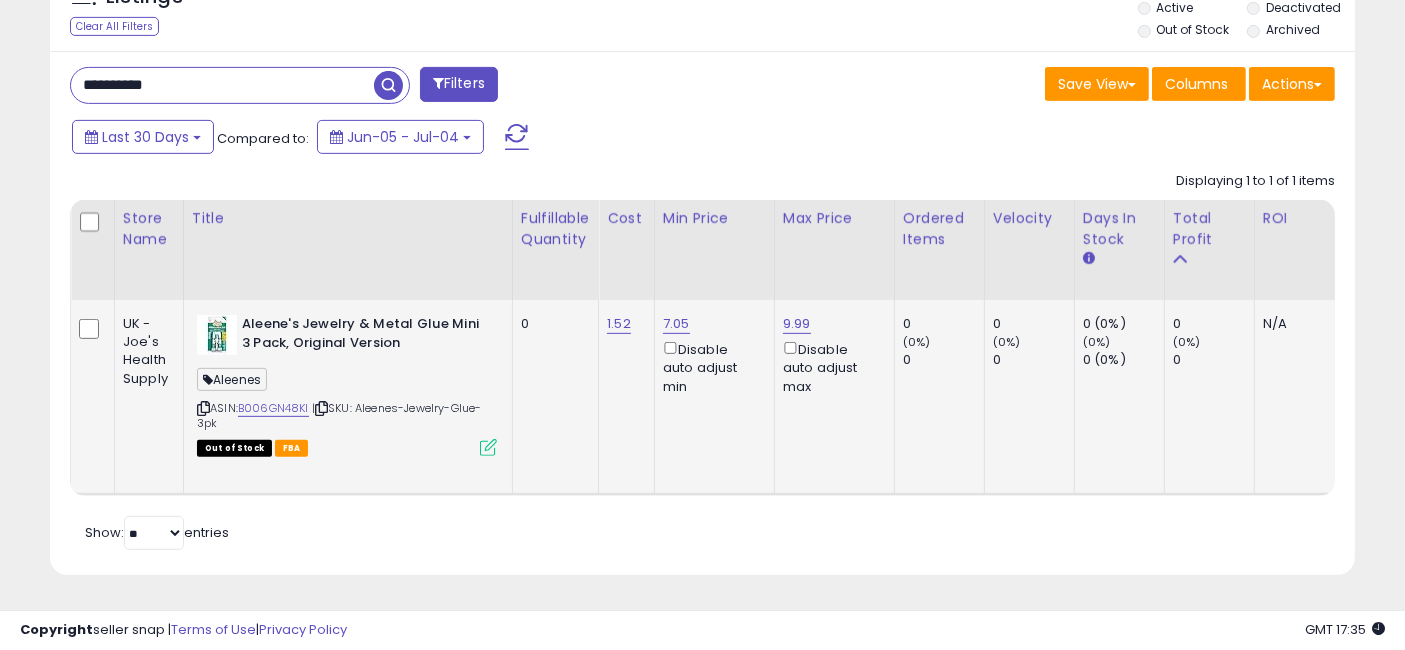 click at bounding box center (488, 447) 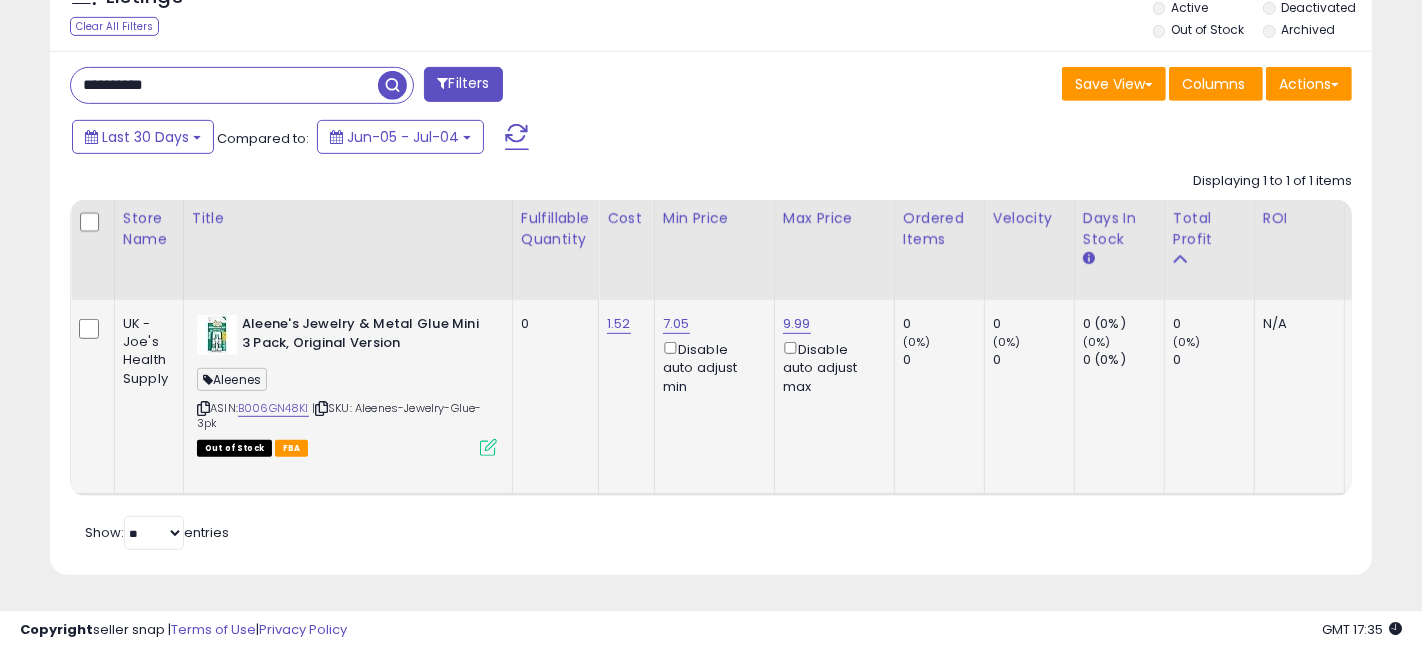 scroll, scrollTop: 999590, scrollLeft: 999234, axis: both 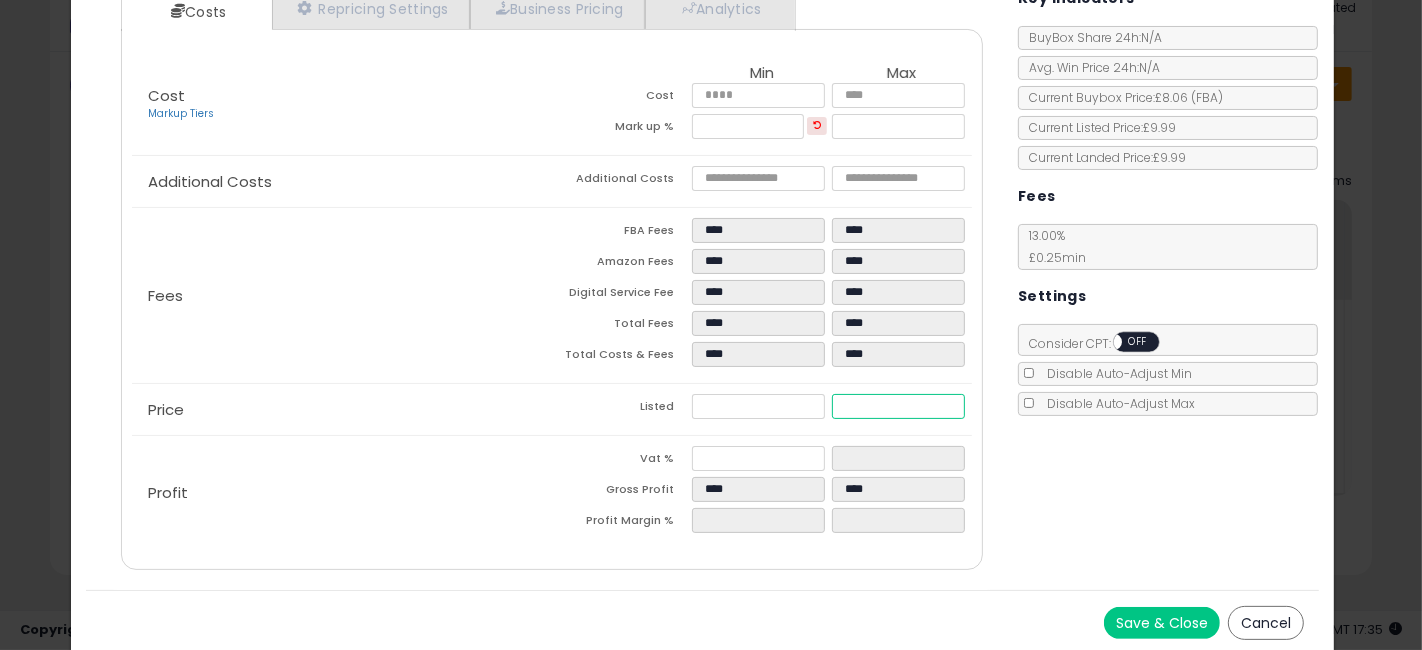 click on "****" at bounding box center [898, 406] 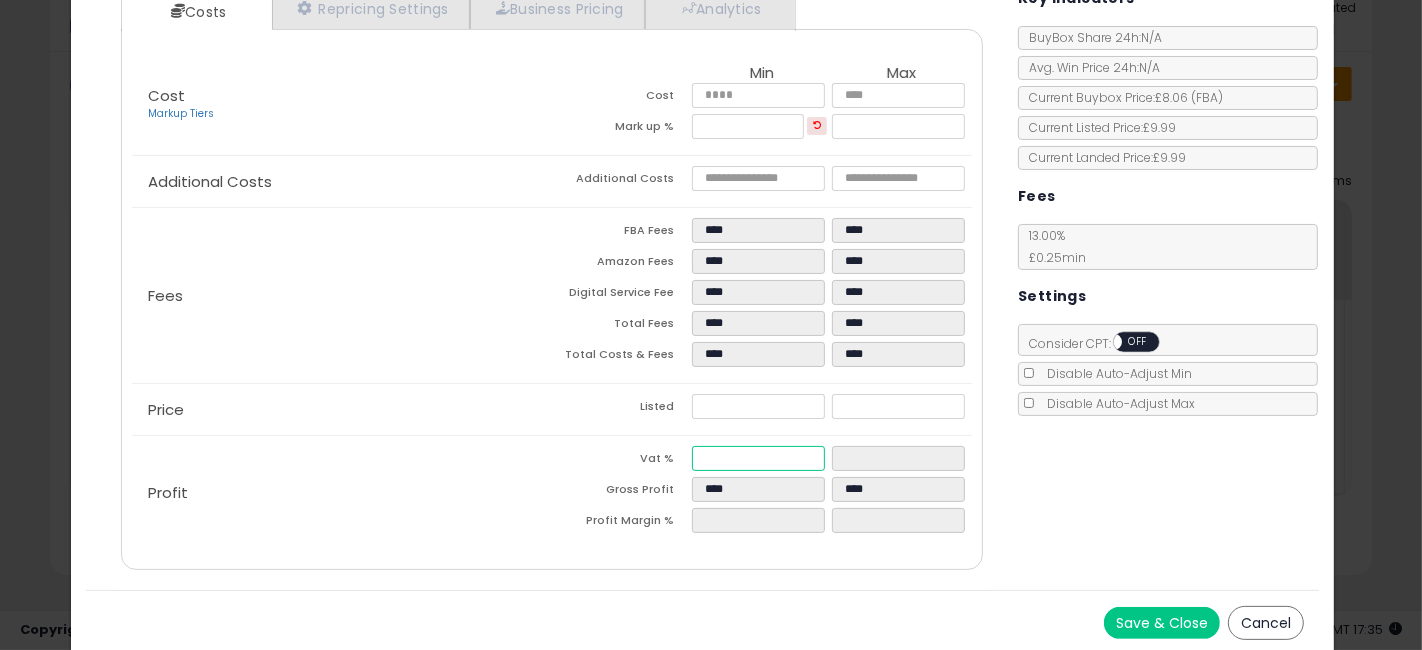 type on "******" 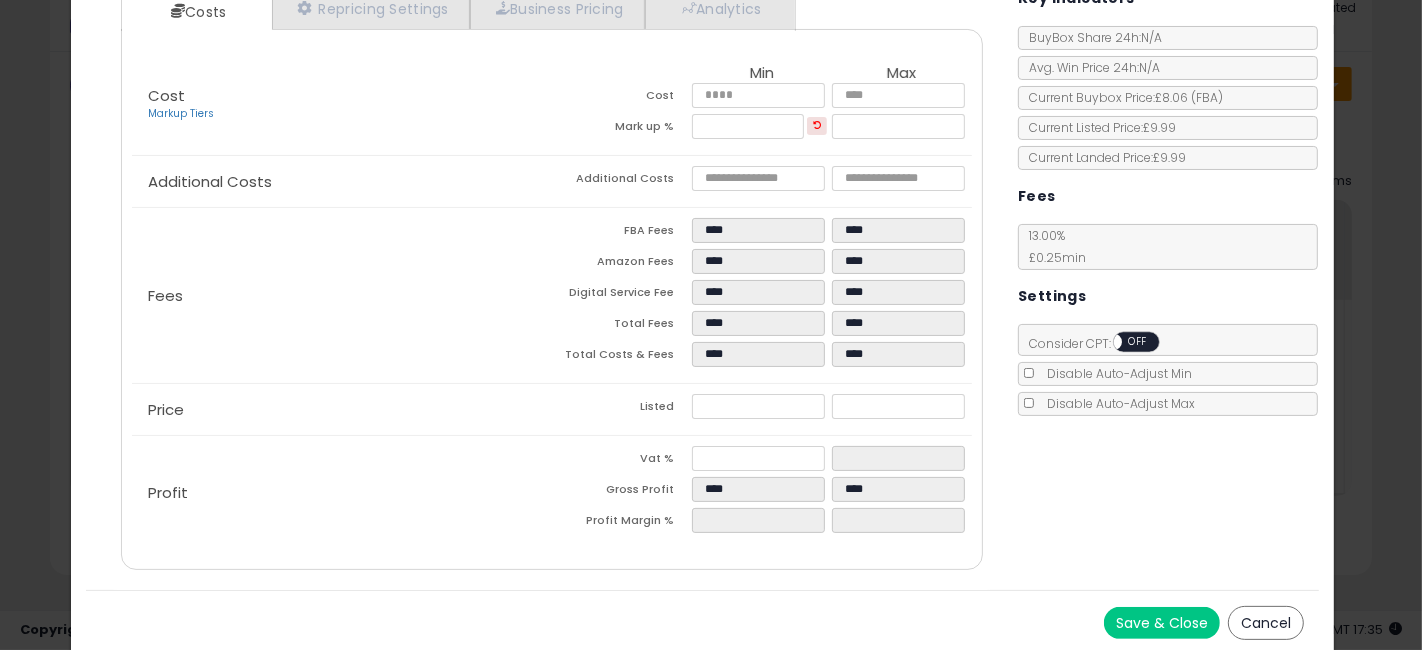 click on "Costs
Repricing Settings
Business Pricing
Analytics
Cost" at bounding box center [702, 281] 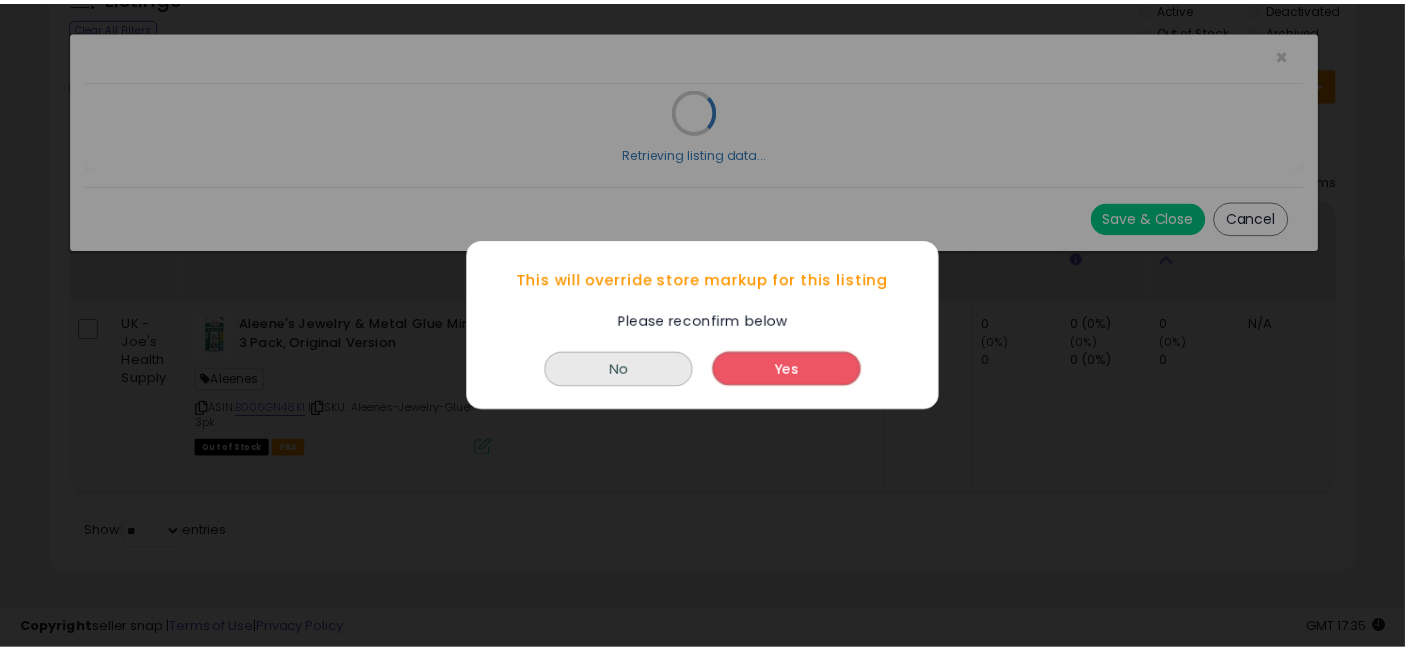 scroll, scrollTop: 0, scrollLeft: 0, axis: both 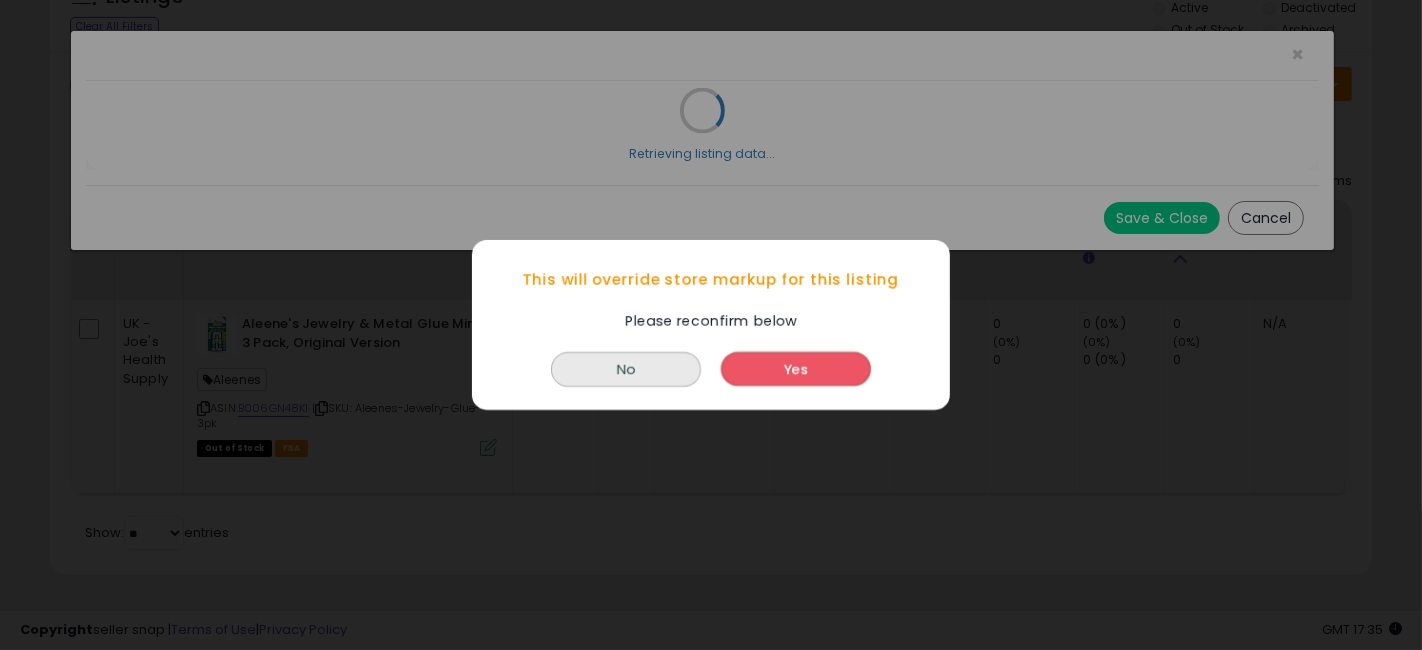 click on "Yes" at bounding box center (796, 369) 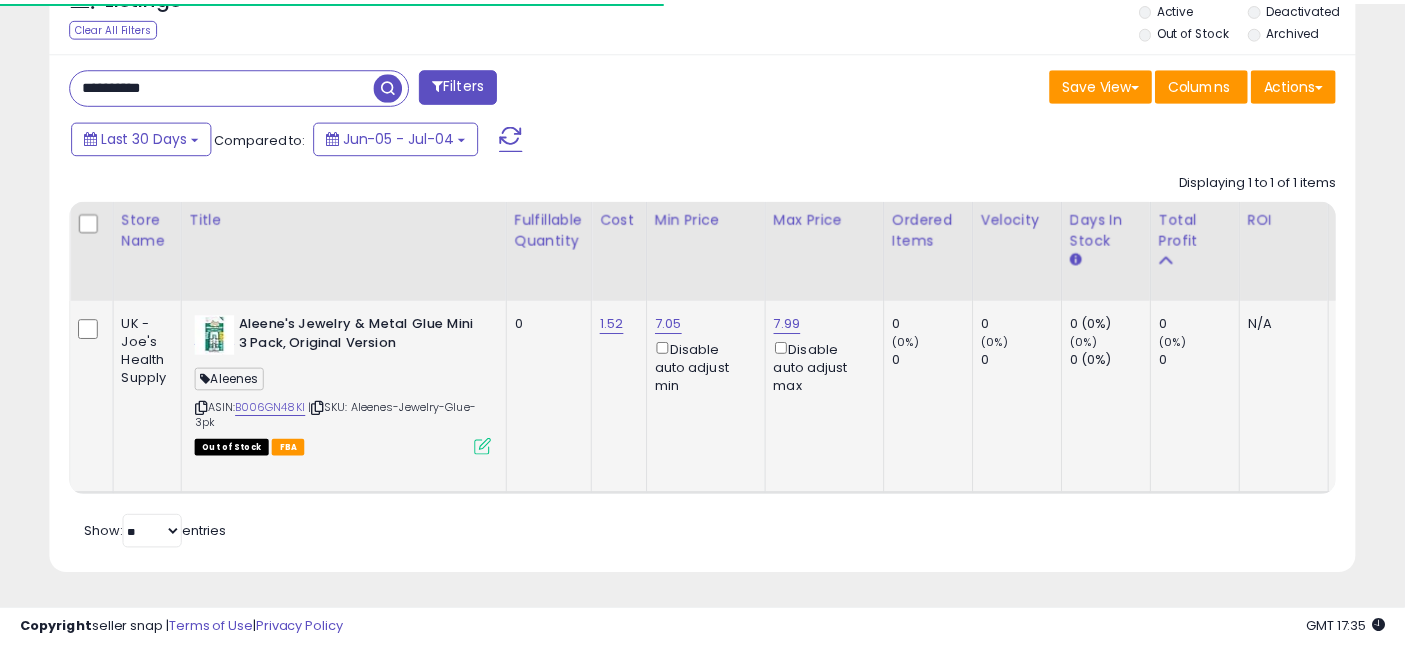 scroll, scrollTop: 410, scrollLeft: 755, axis: both 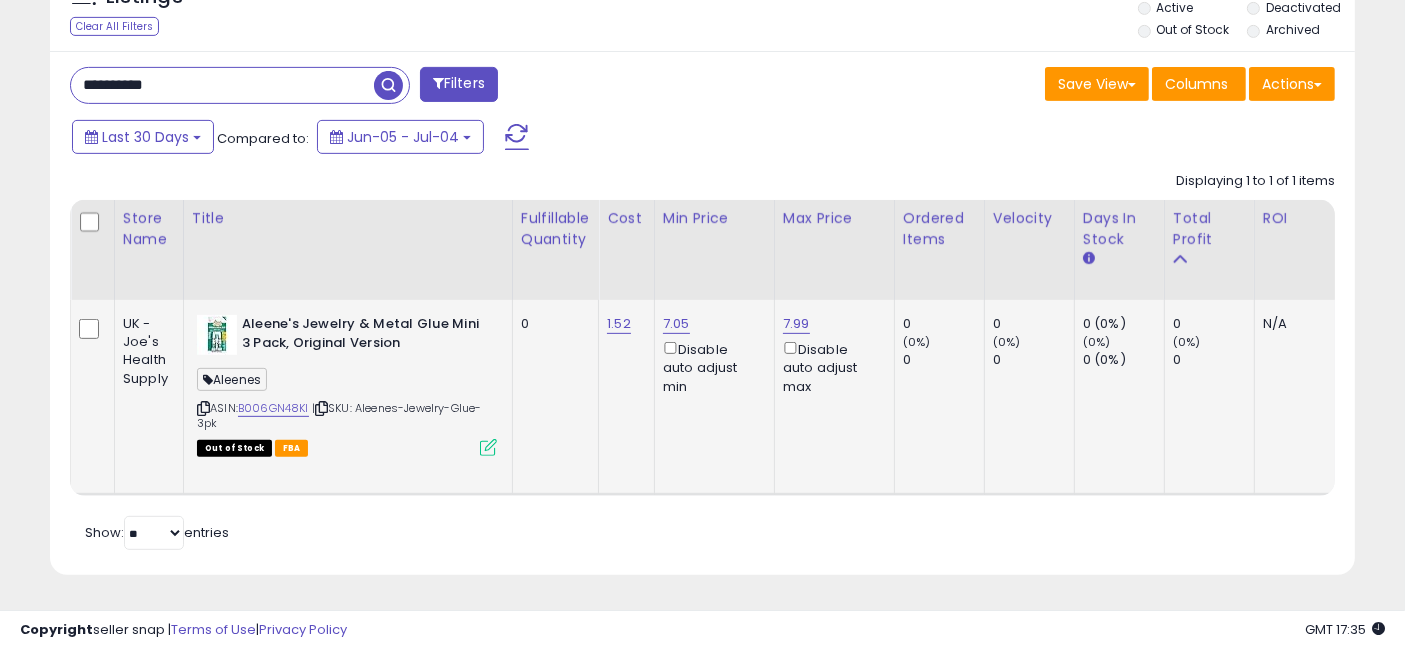 click at bounding box center [321, 408] 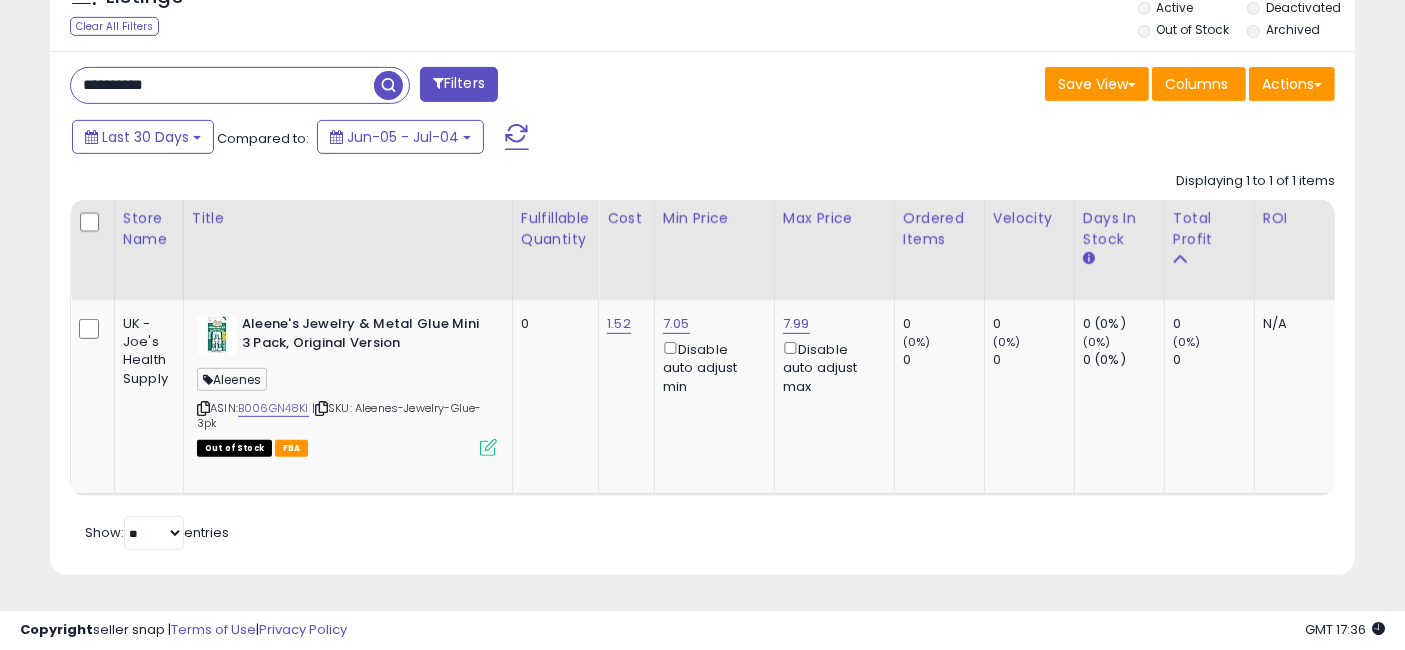 click on "**********" at bounding box center (222, 85) 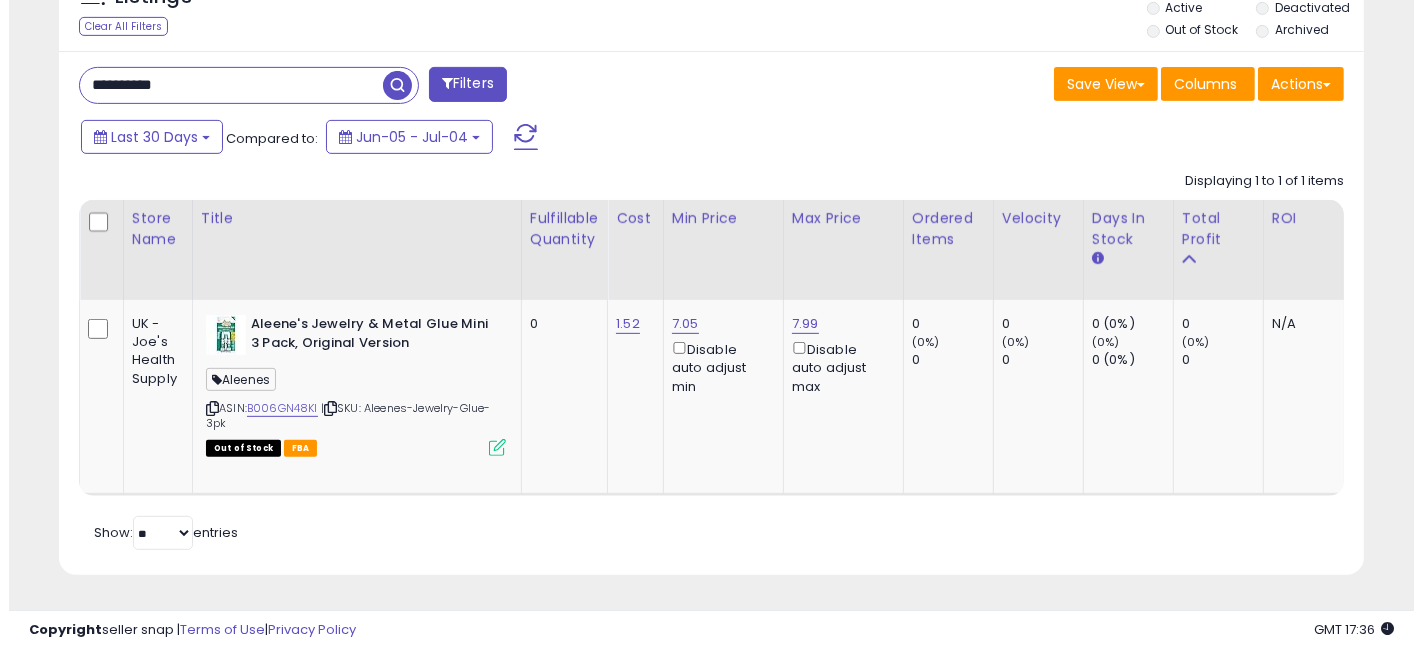 scroll, scrollTop: 641, scrollLeft: 0, axis: vertical 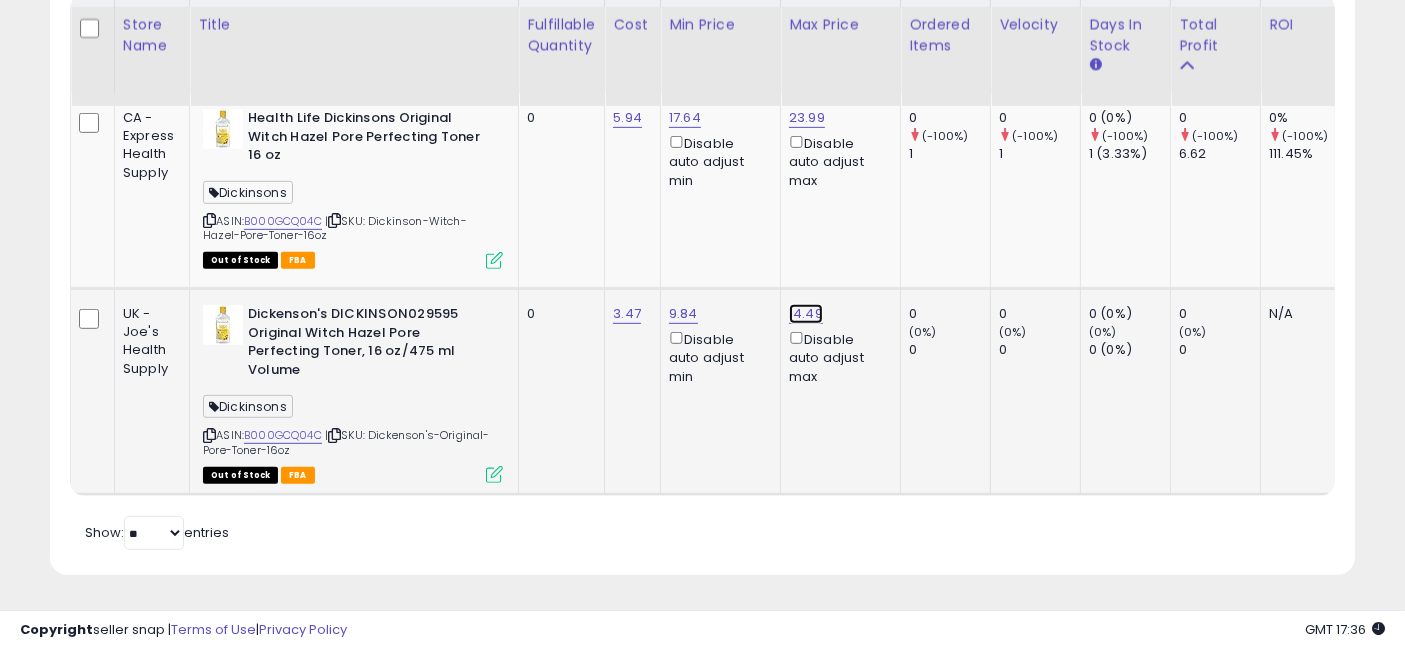 click on "14.49" at bounding box center [807, 118] 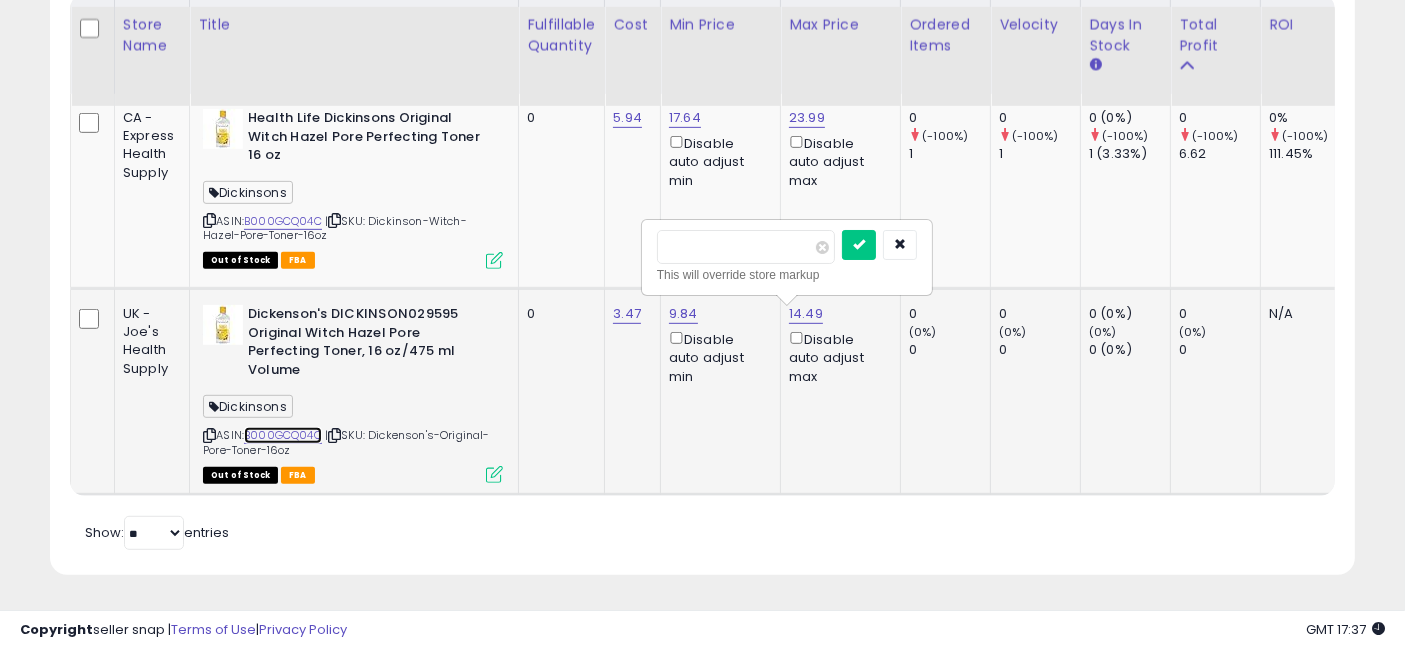 click on "B000GCQ04C" at bounding box center (283, 435) 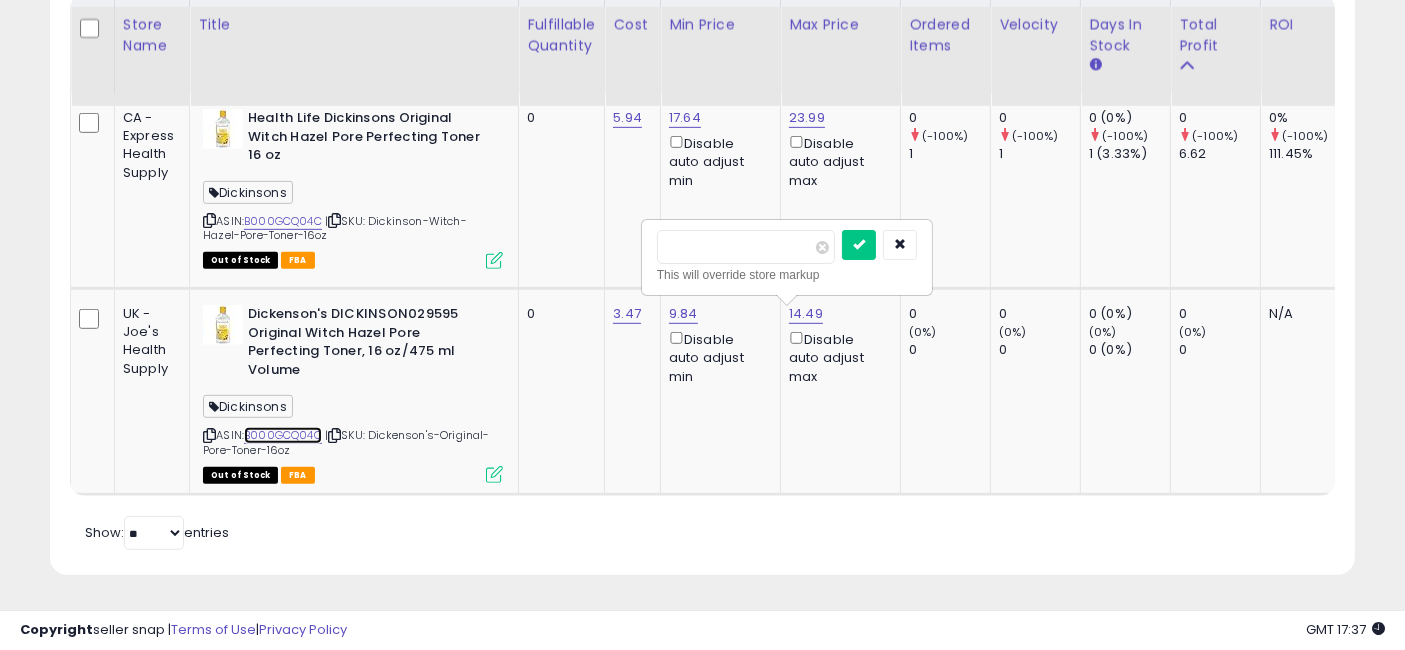 scroll, scrollTop: 0, scrollLeft: 356, axis: horizontal 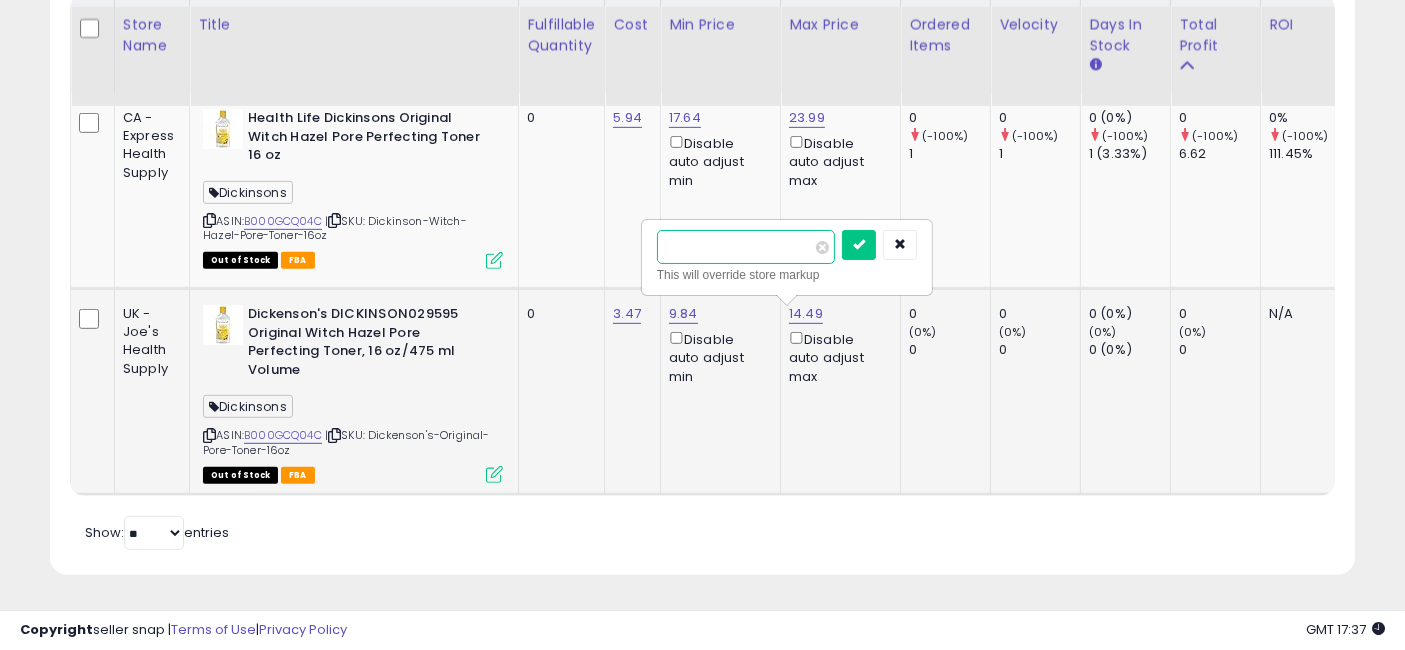 click on "*****" at bounding box center [746, 247] 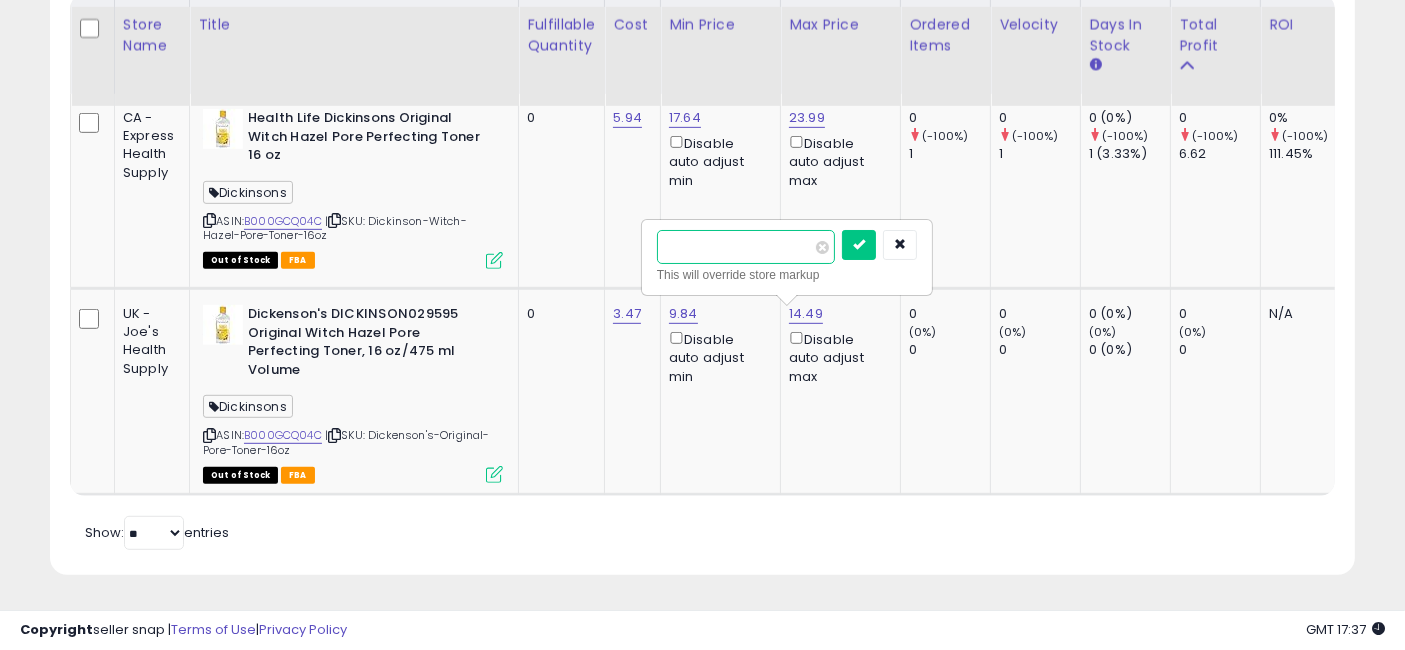 scroll, scrollTop: 0, scrollLeft: 1697, axis: horizontal 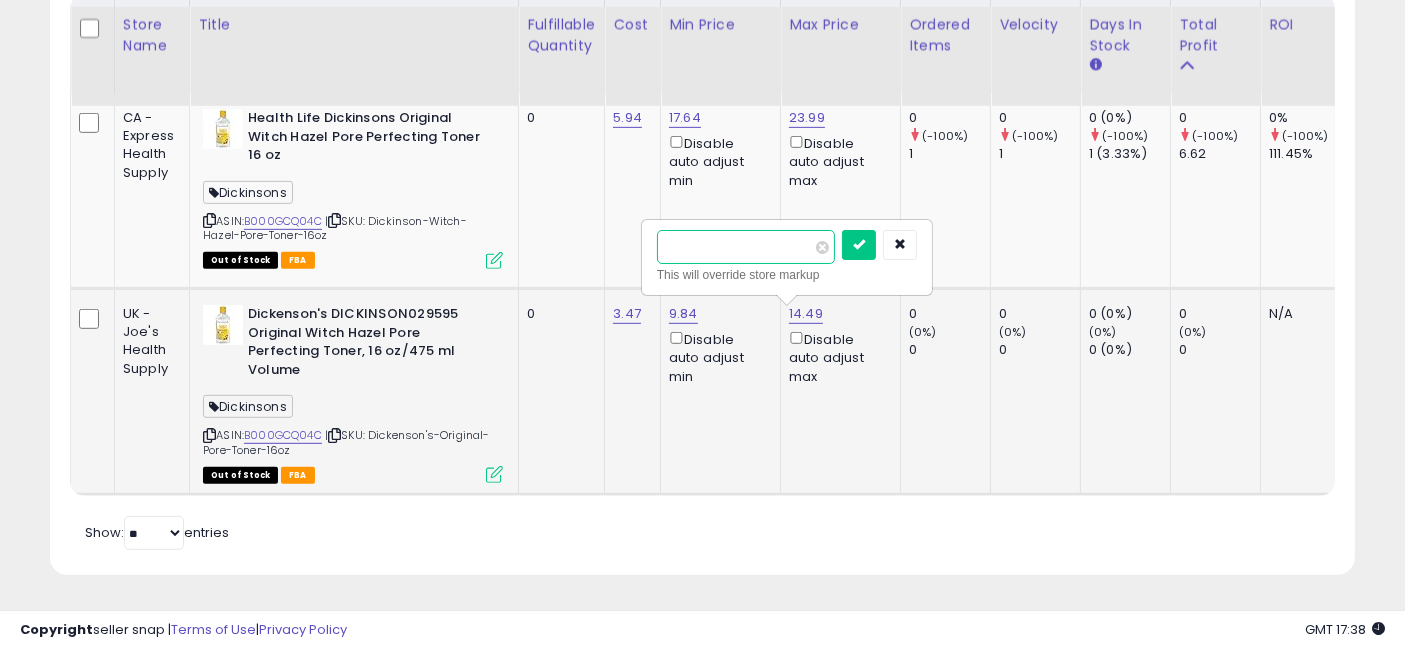 type on "*****" 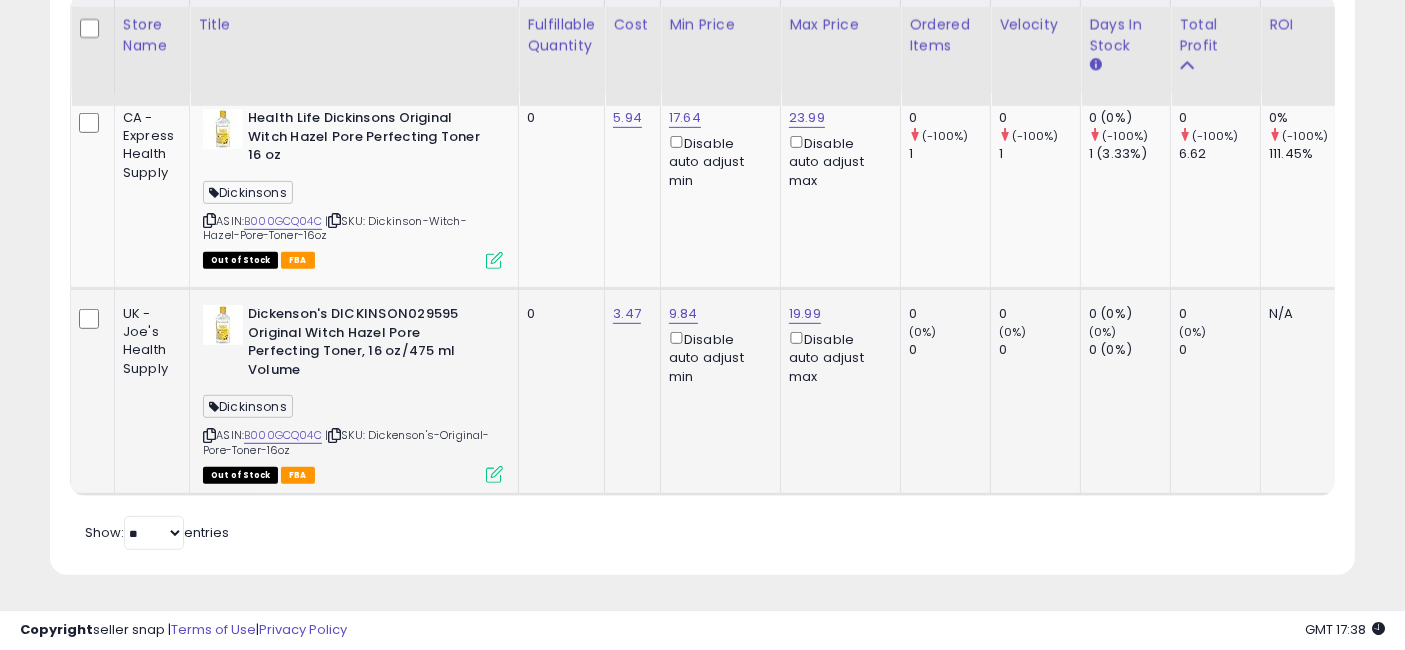 click on "|   SKU: Dickenson's-Original-Pore-Toner-16oz" at bounding box center [346, 442] 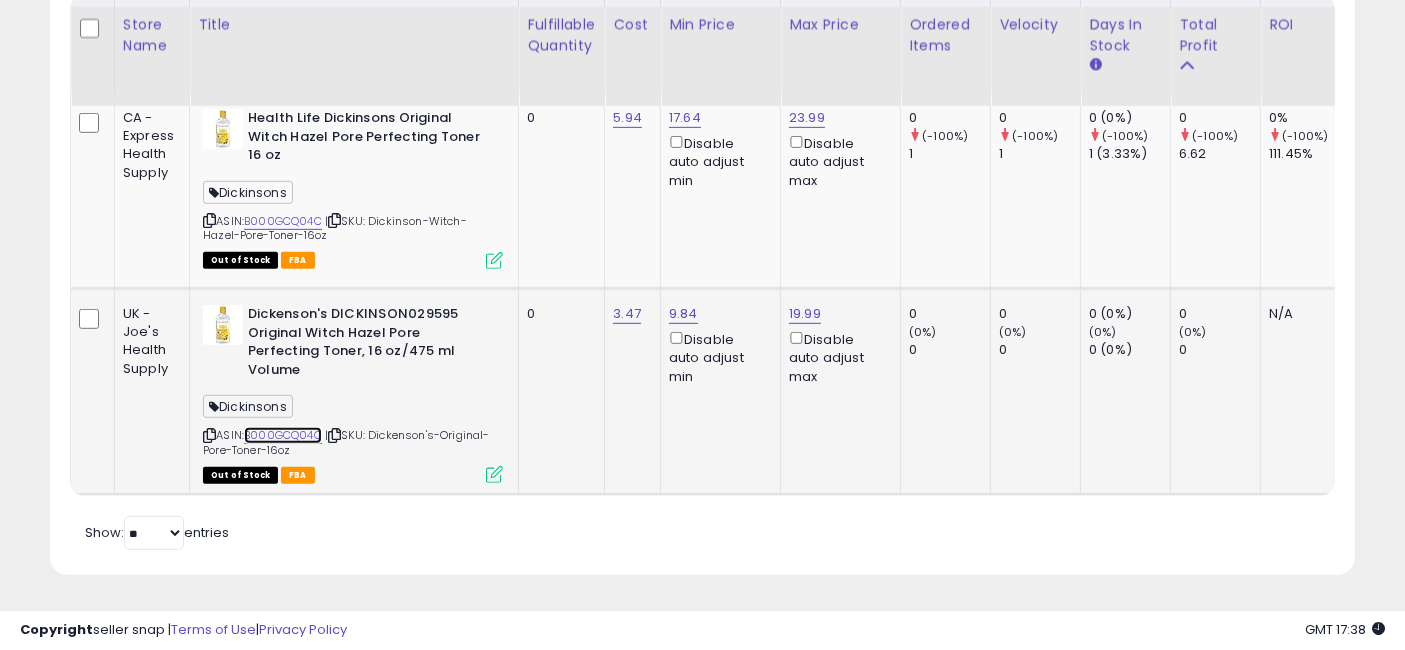 click on "B000GCQ04C" at bounding box center [283, 435] 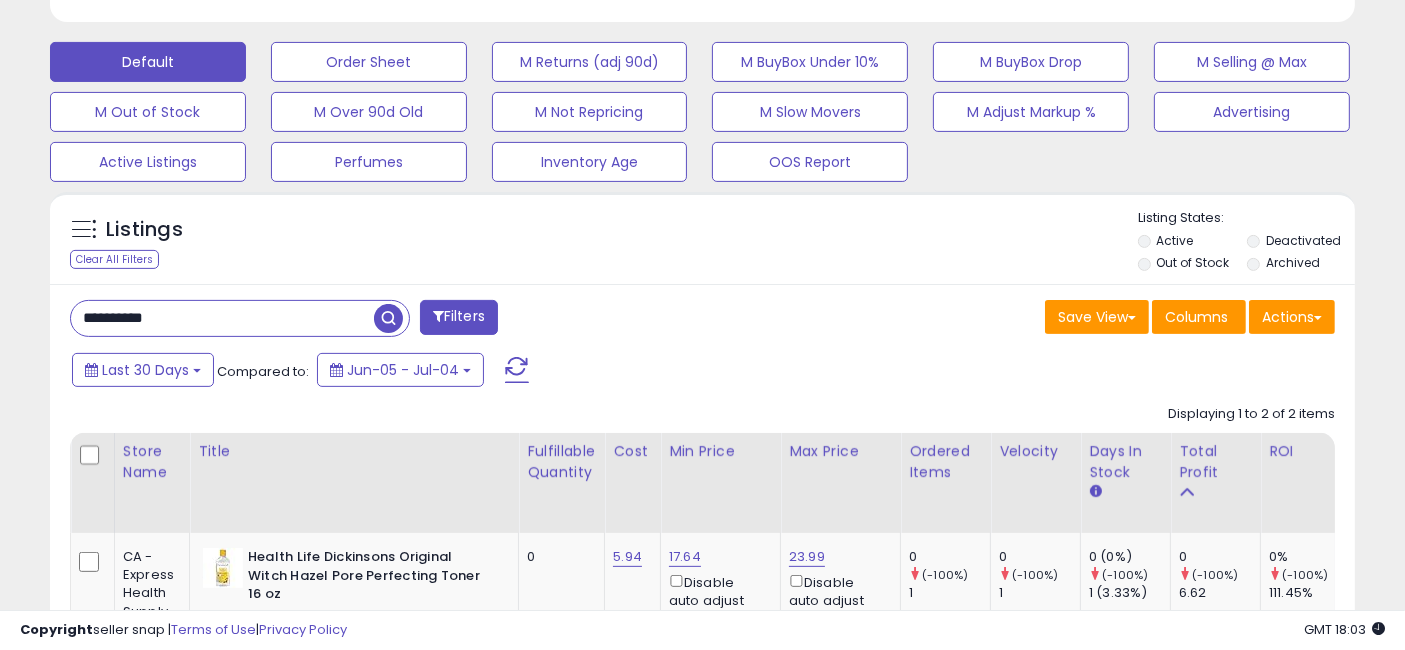scroll, scrollTop: 699, scrollLeft: 0, axis: vertical 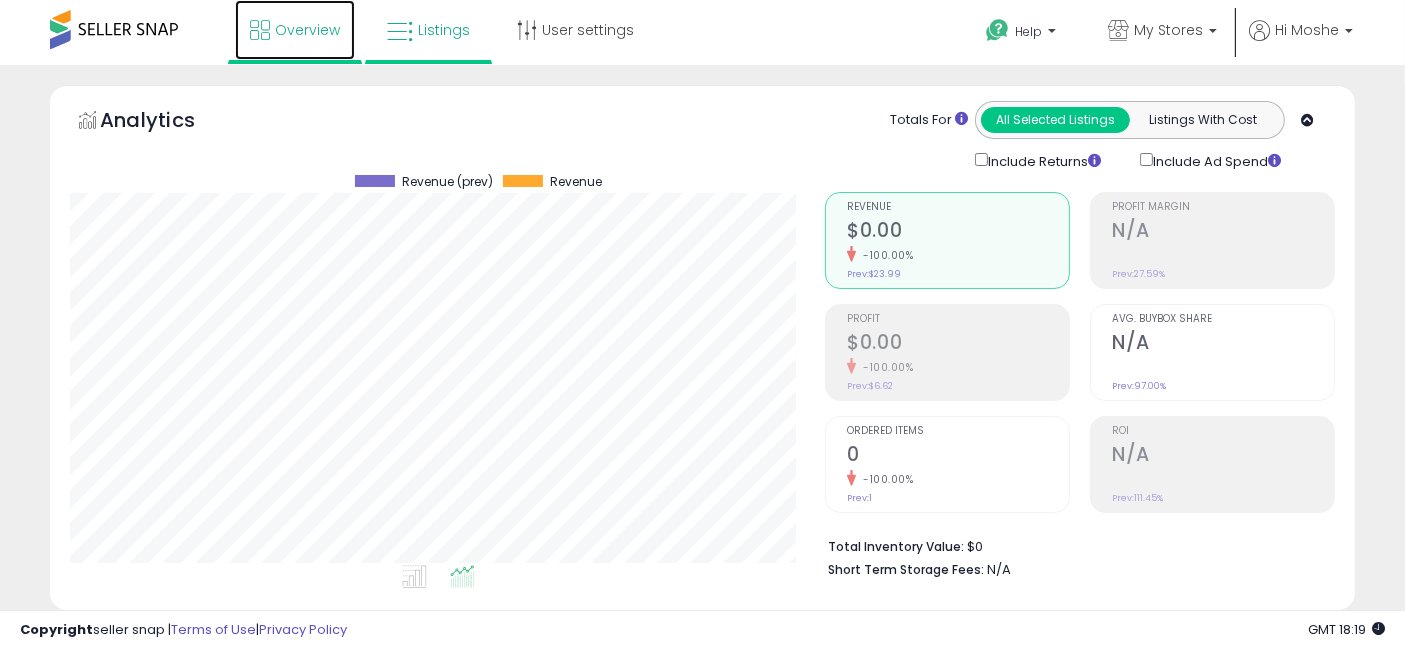 click on "Overview" at bounding box center (307, 30) 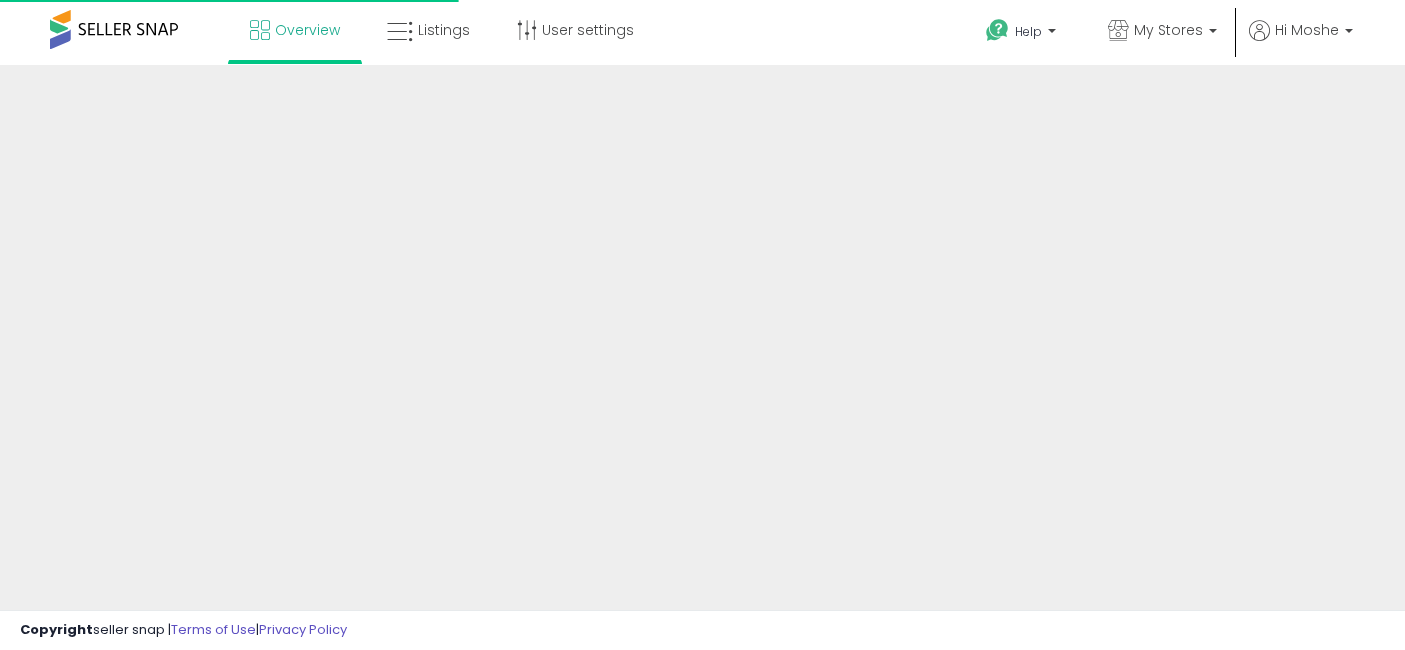 scroll, scrollTop: 0, scrollLeft: 0, axis: both 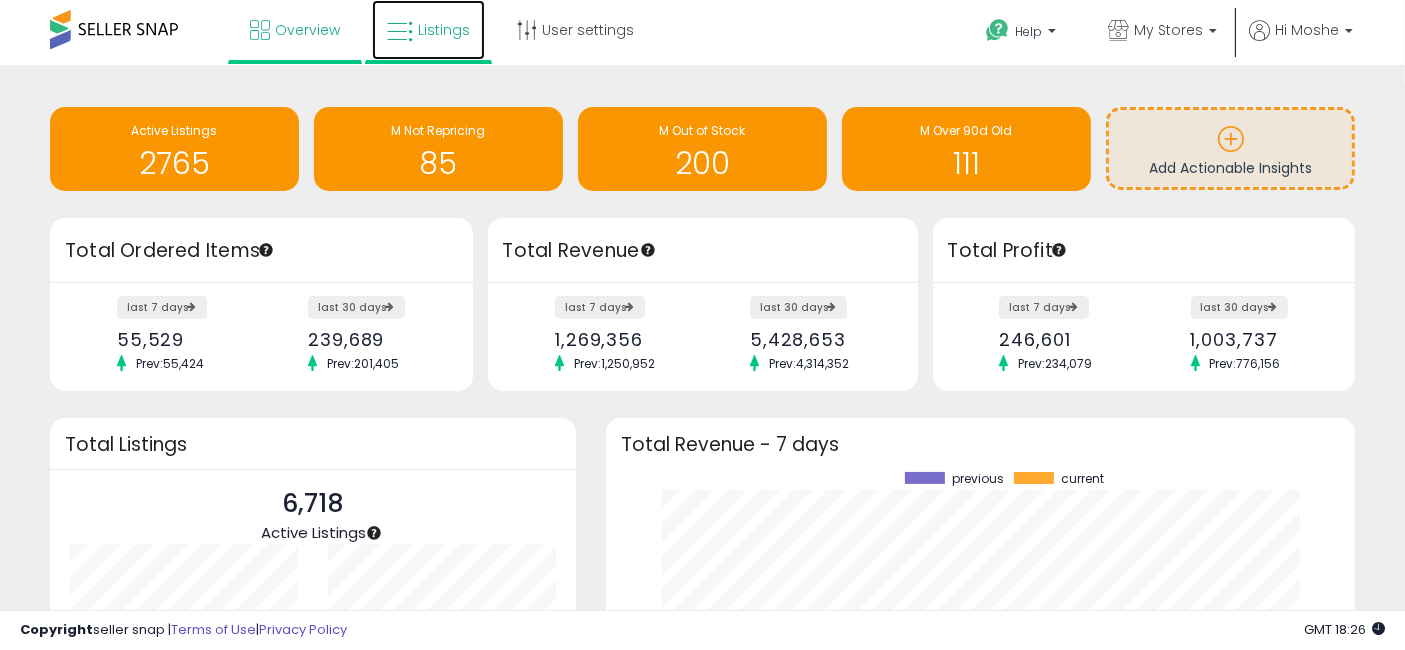 click on "Listings" at bounding box center [444, 30] 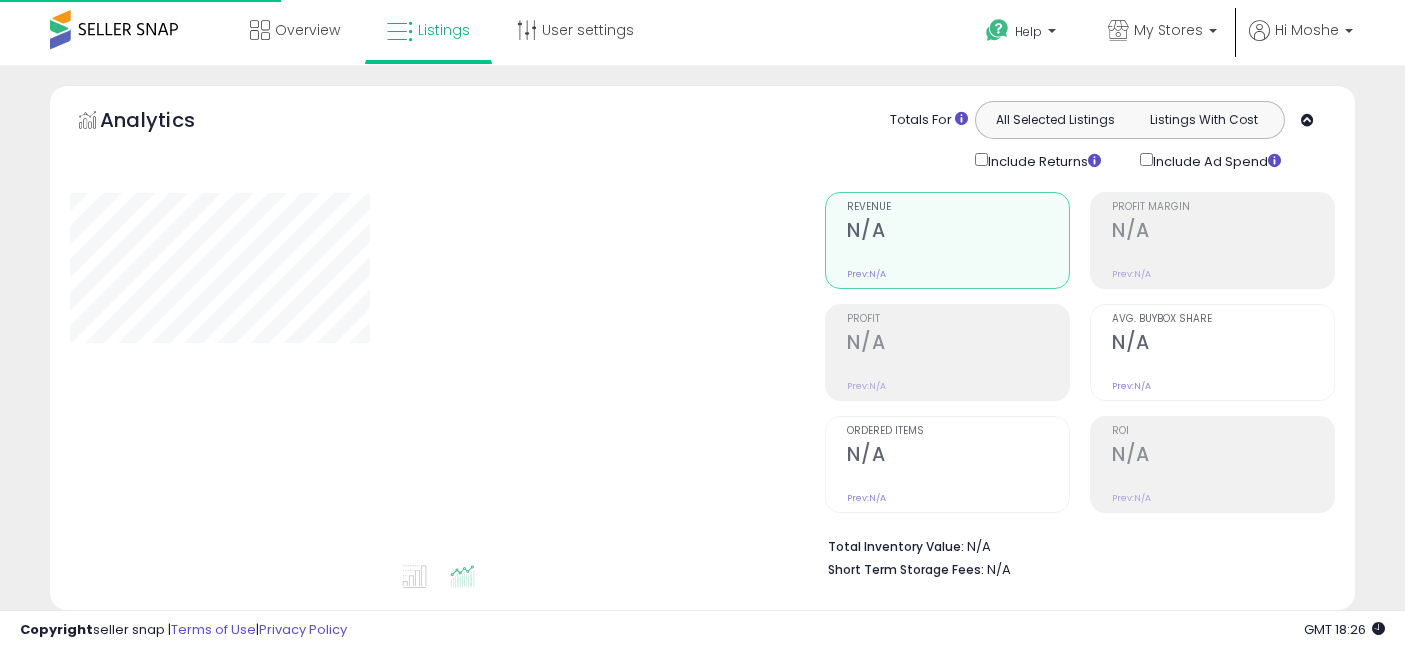 select on "**" 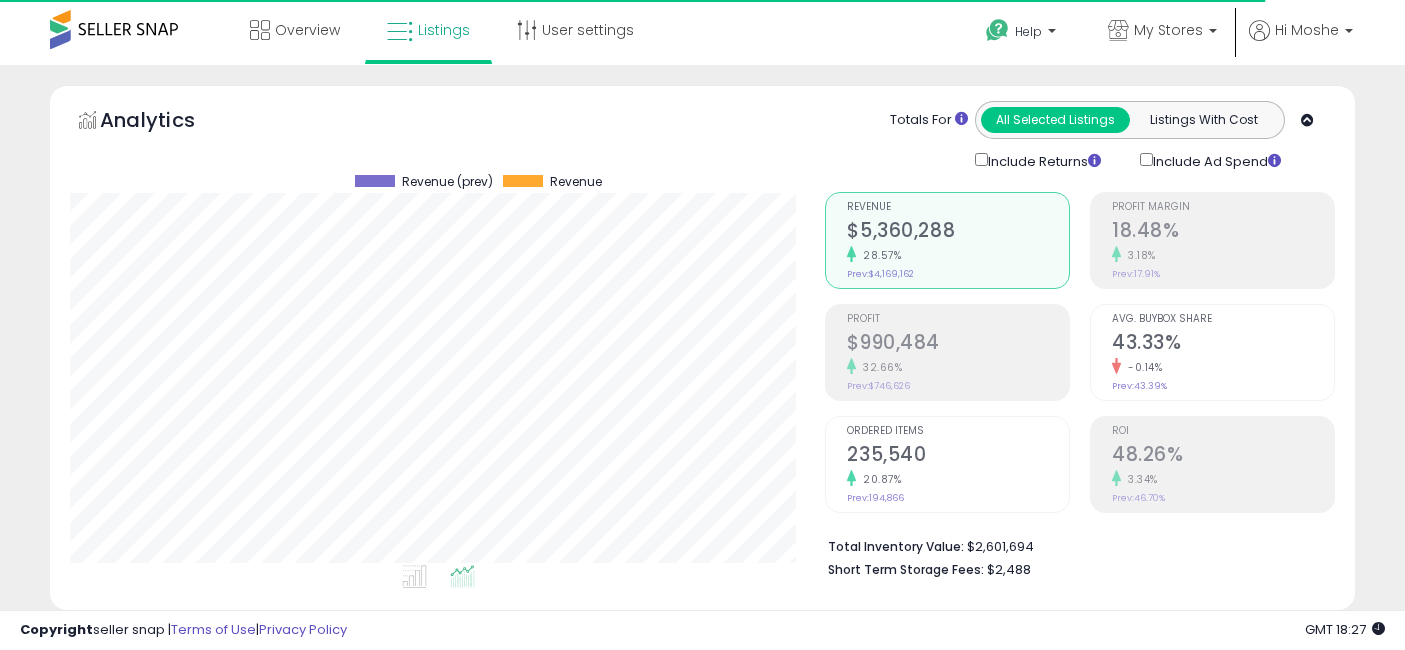 scroll, scrollTop: 0, scrollLeft: 0, axis: both 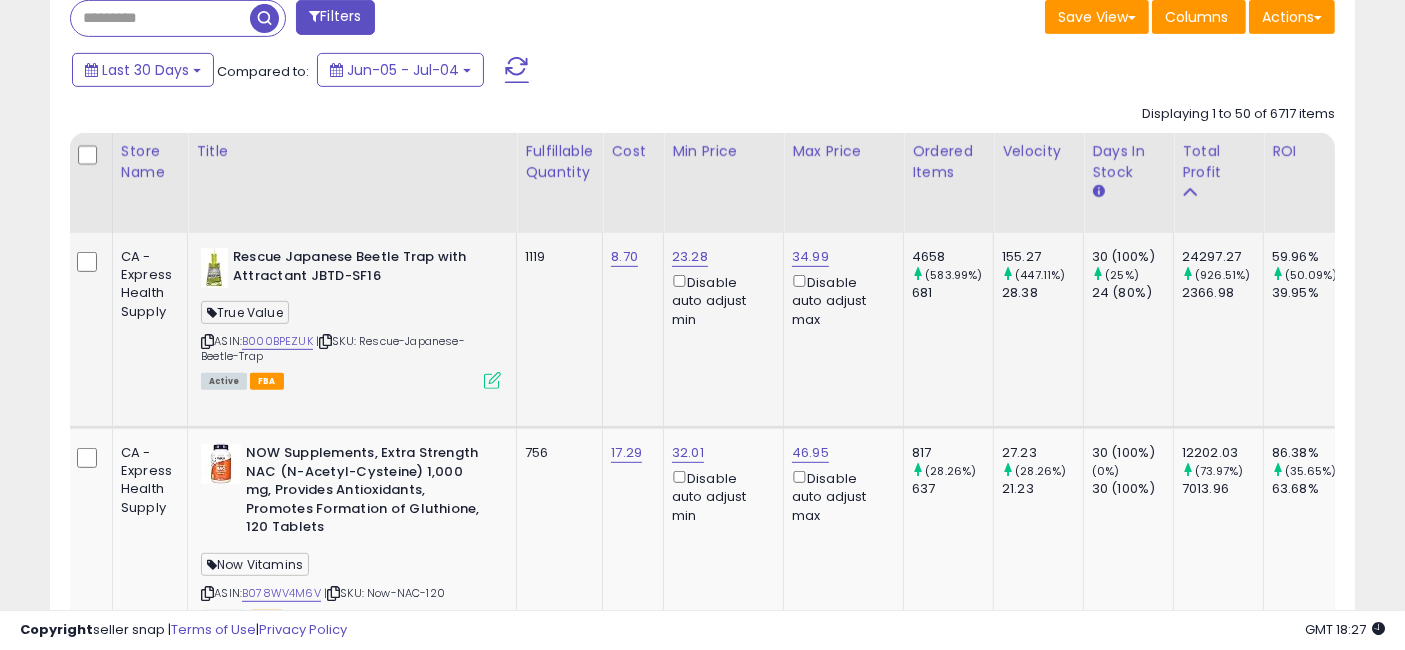 drag, startPoint x: 670, startPoint y: 327, endPoint x: 644, endPoint y: 335, distance: 27.202942 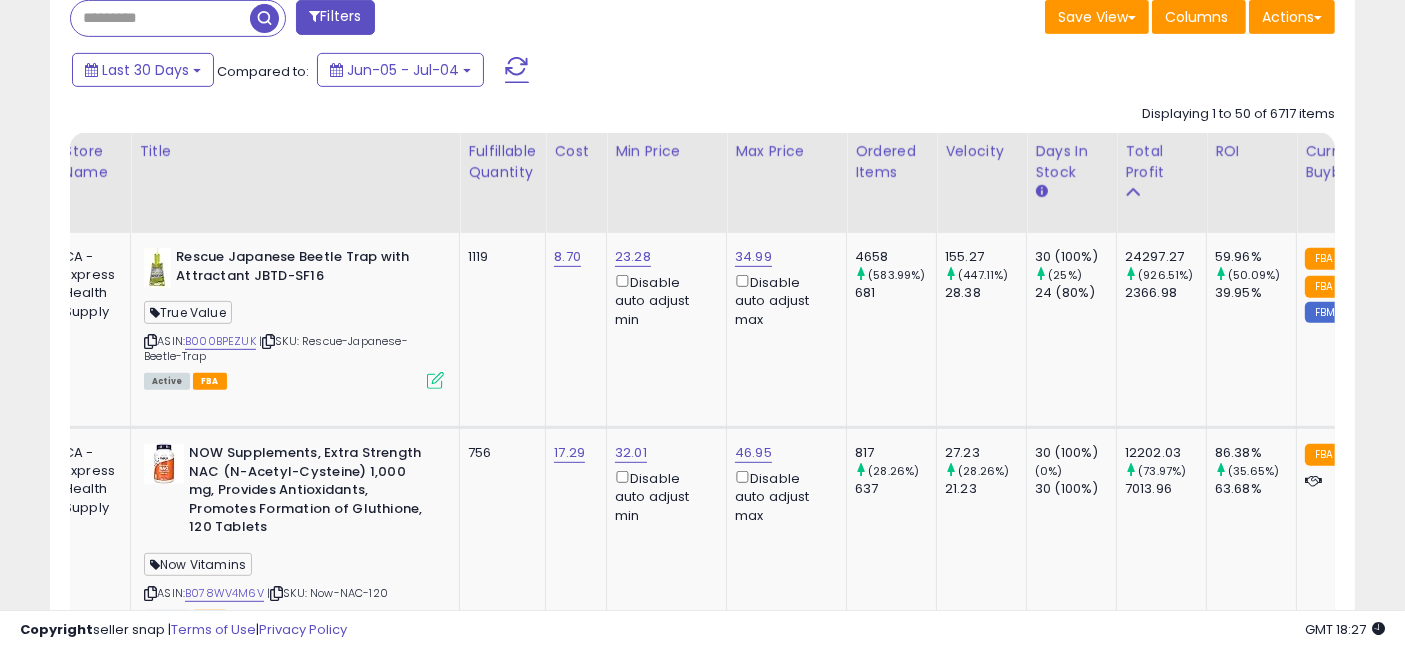 click at bounding box center (160, 18) 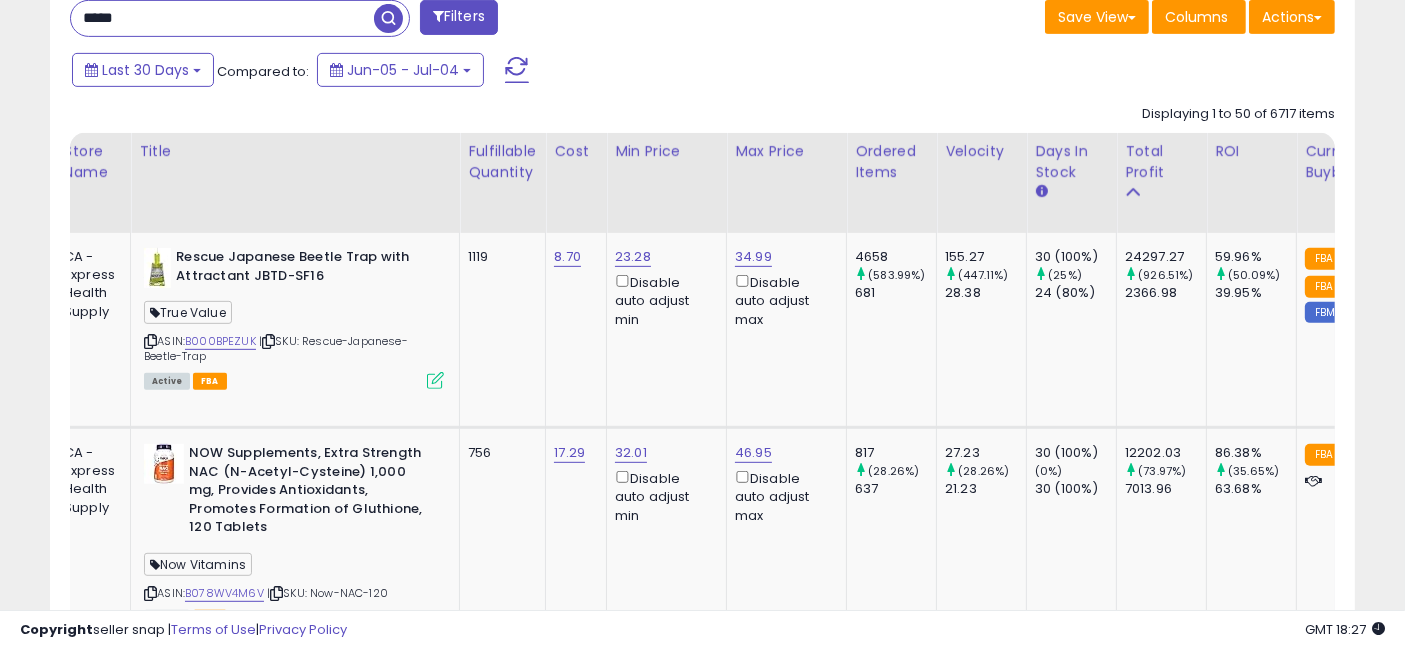 type on "**********" 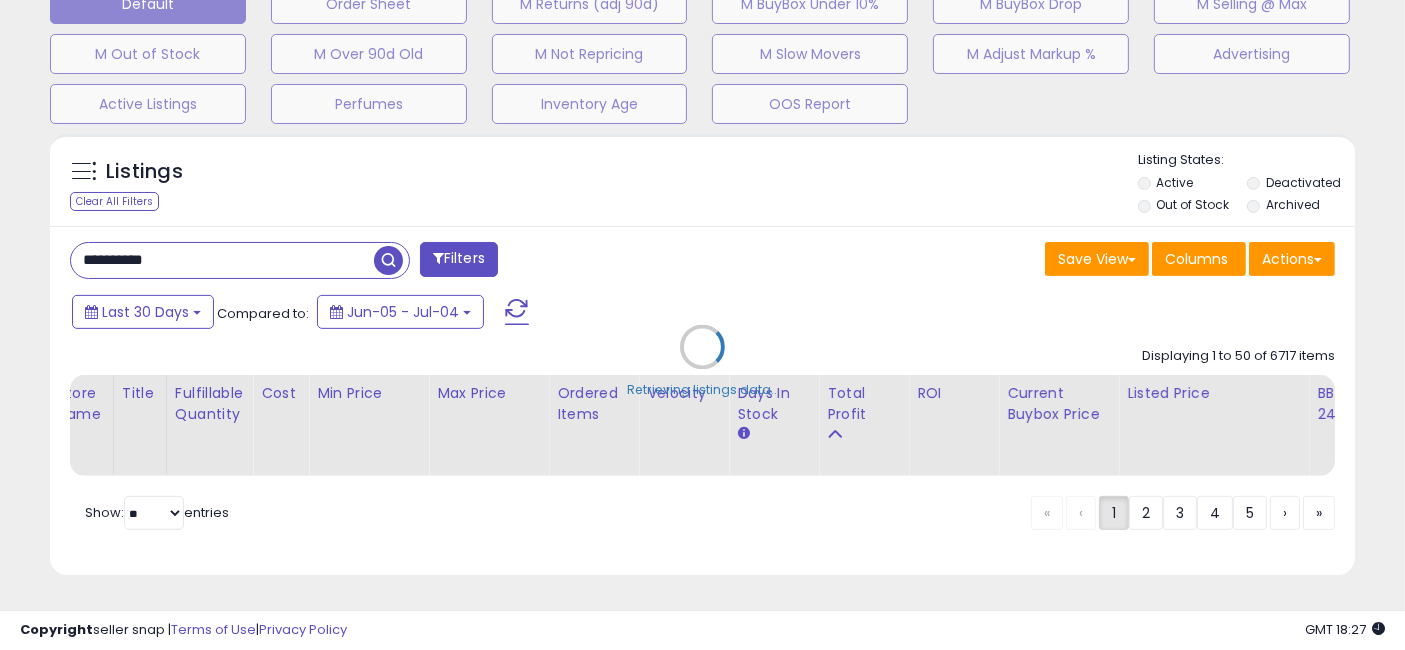 scroll, scrollTop: 660, scrollLeft: 0, axis: vertical 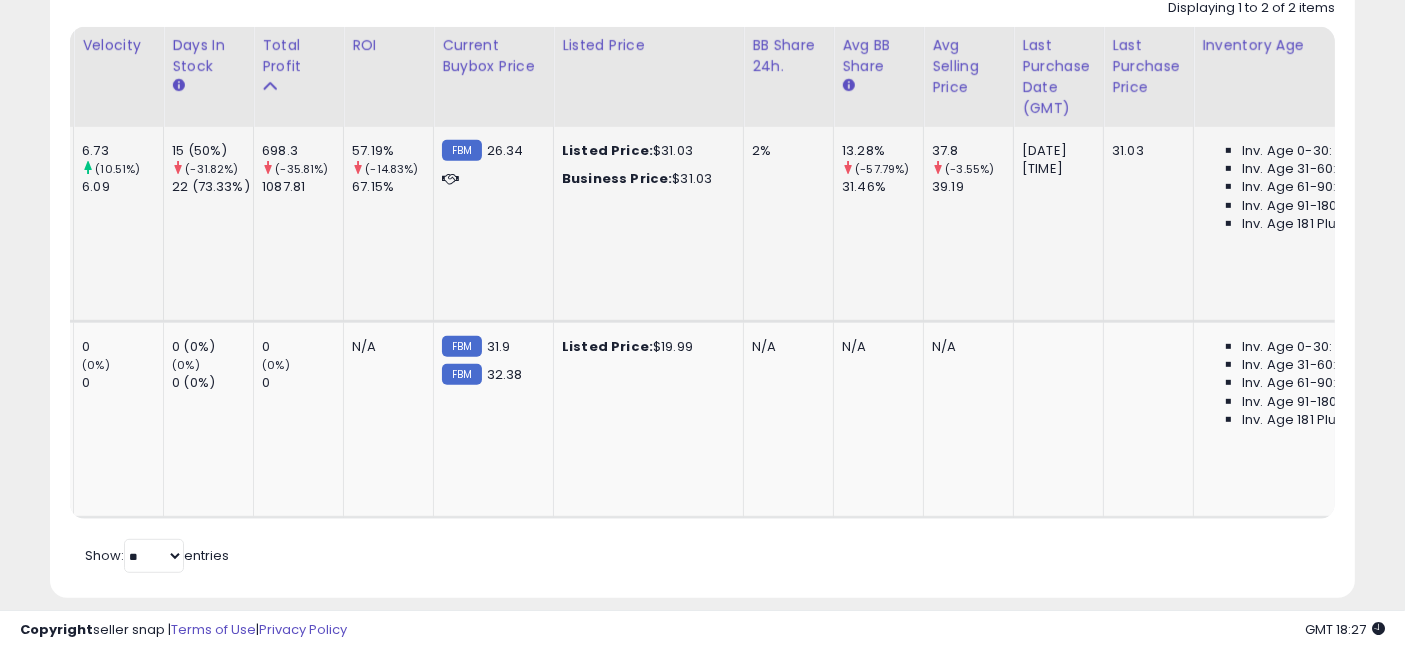 drag, startPoint x: 521, startPoint y: 253, endPoint x: 682, endPoint y: 248, distance: 161.07762 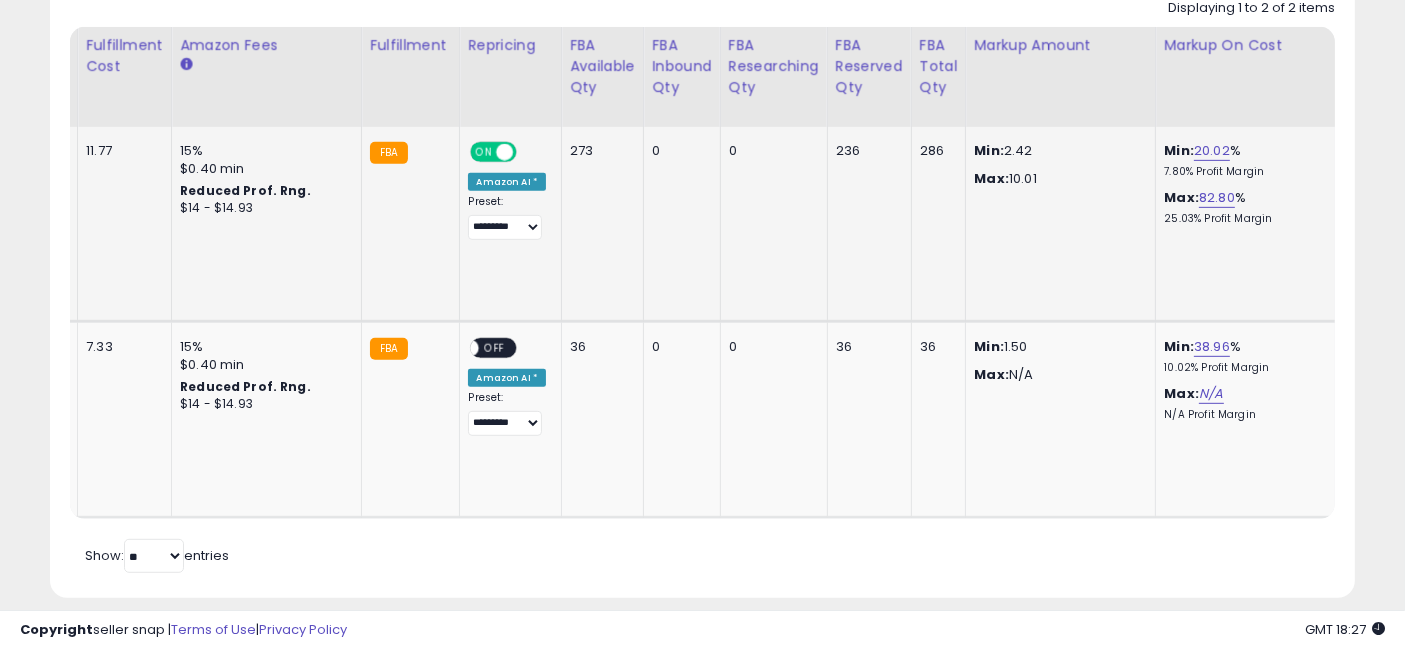 drag, startPoint x: 497, startPoint y: 253, endPoint x: 1018, endPoint y: 247, distance: 521.03455 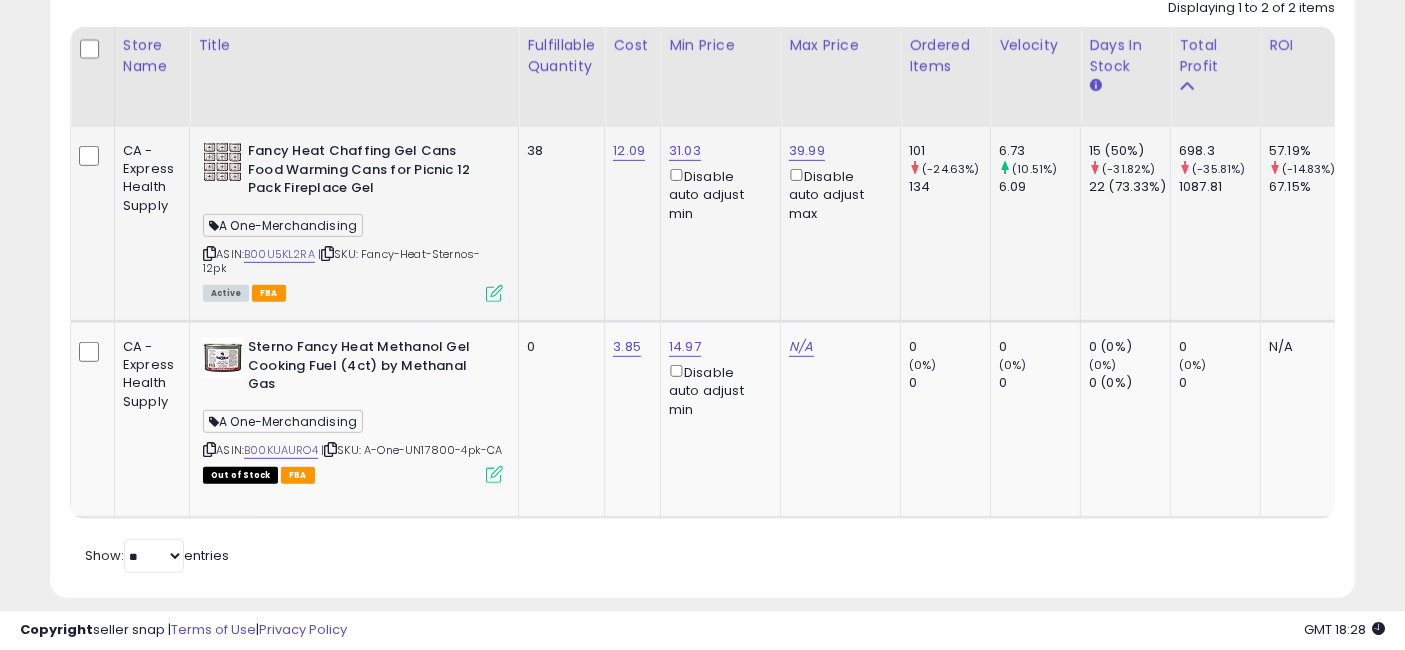 drag, startPoint x: 1053, startPoint y: 247, endPoint x: 512, endPoint y: 212, distance: 542.131 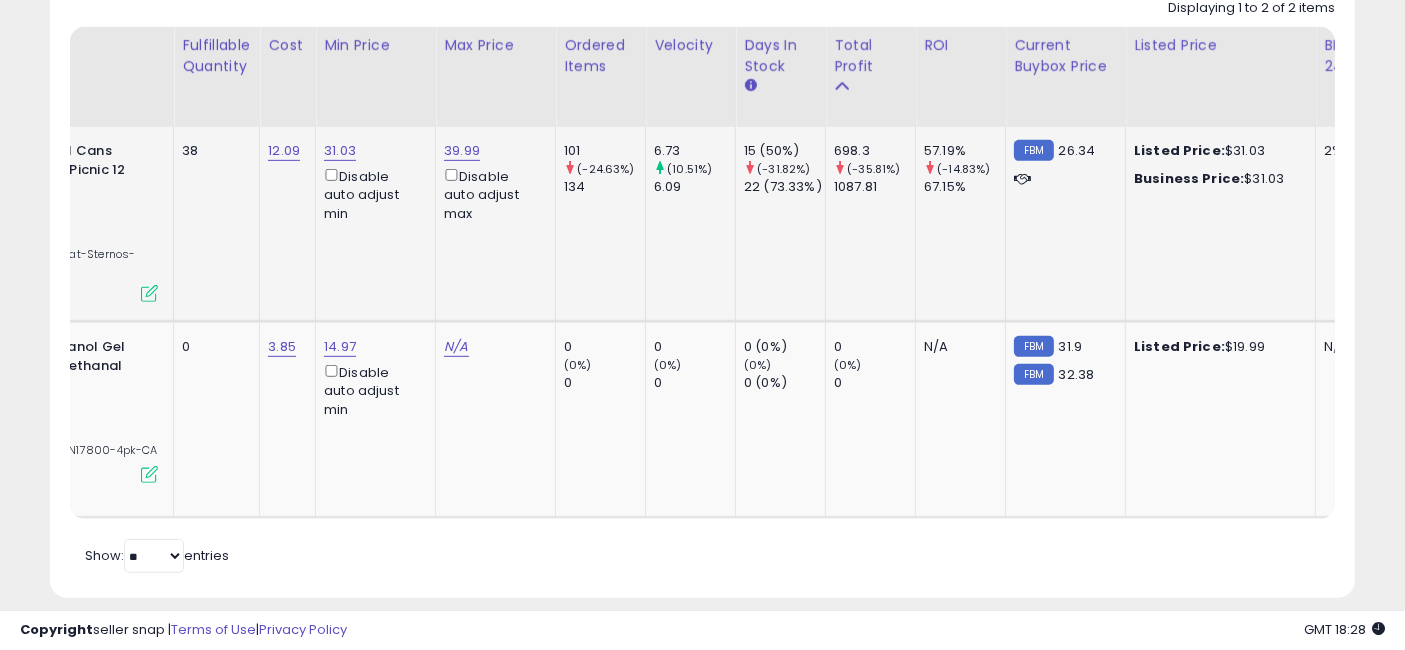 drag, startPoint x: 588, startPoint y: 247, endPoint x: 715, endPoint y: 259, distance: 127.56567 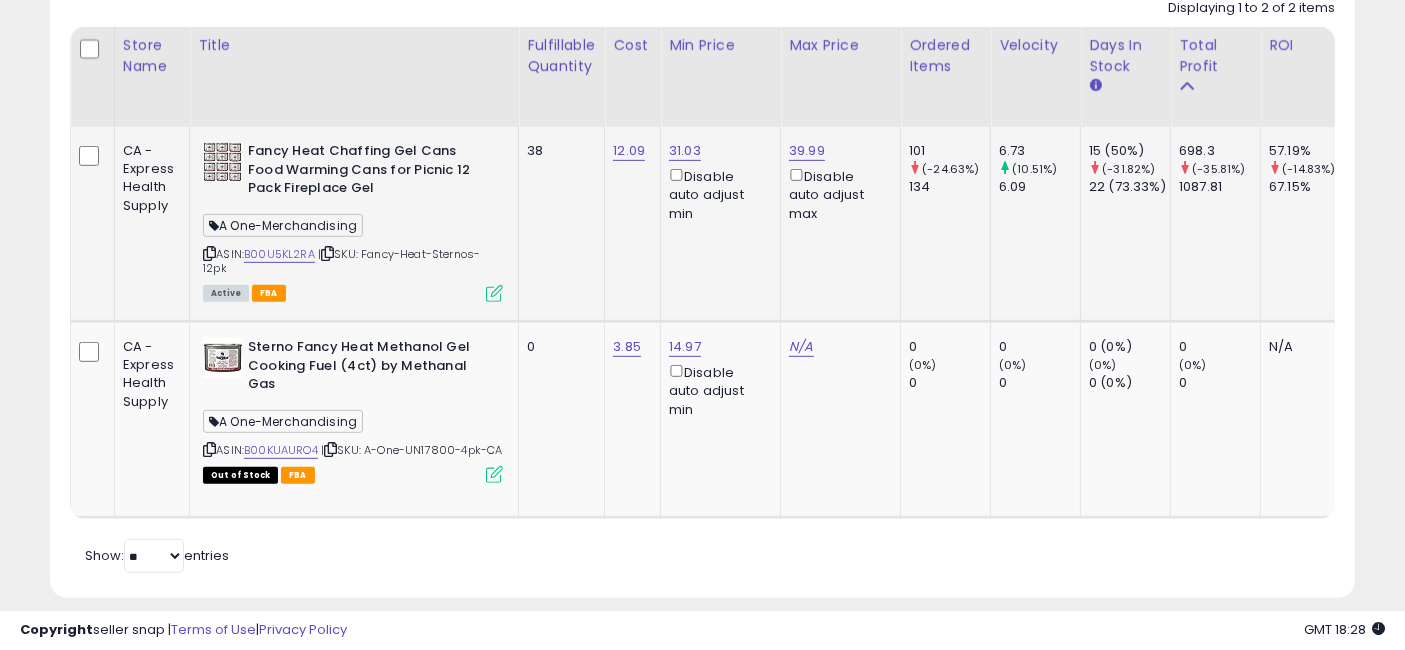 drag, startPoint x: 588, startPoint y: 253, endPoint x: 345, endPoint y: 270, distance: 243.59392 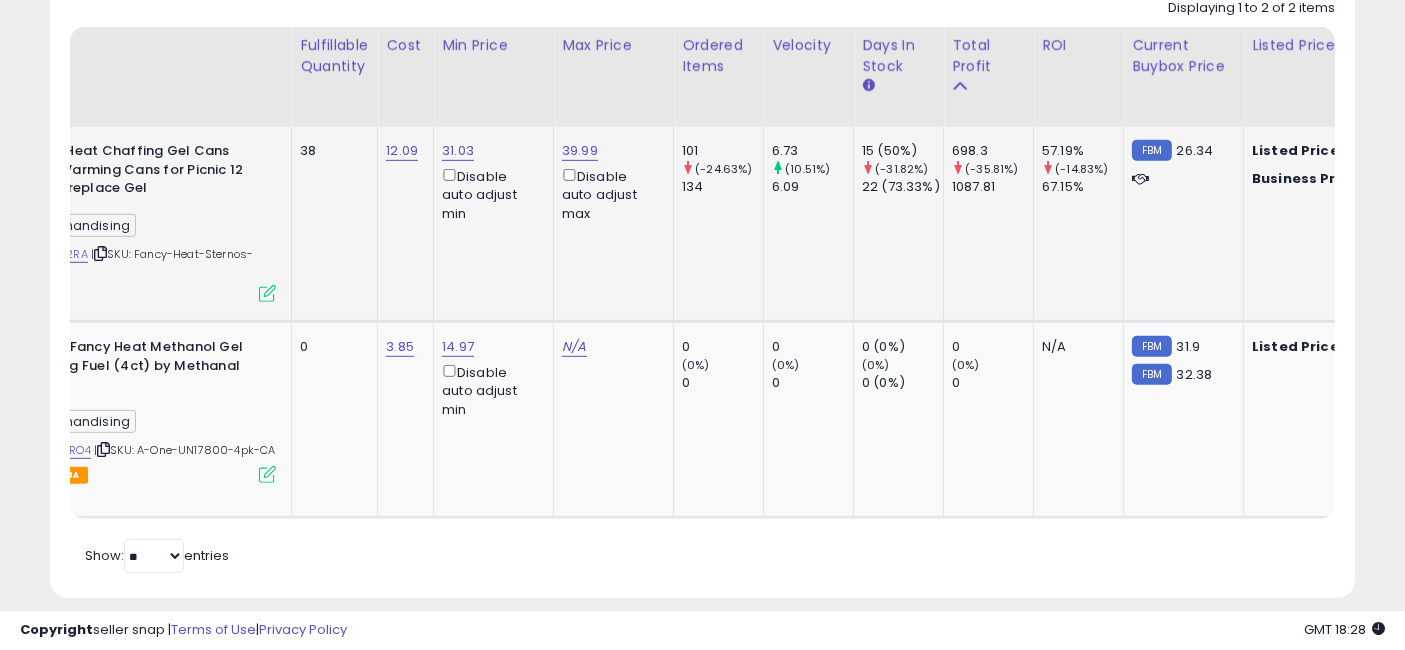 drag, startPoint x: 617, startPoint y: 270, endPoint x: 707, endPoint y: 273, distance: 90.04999 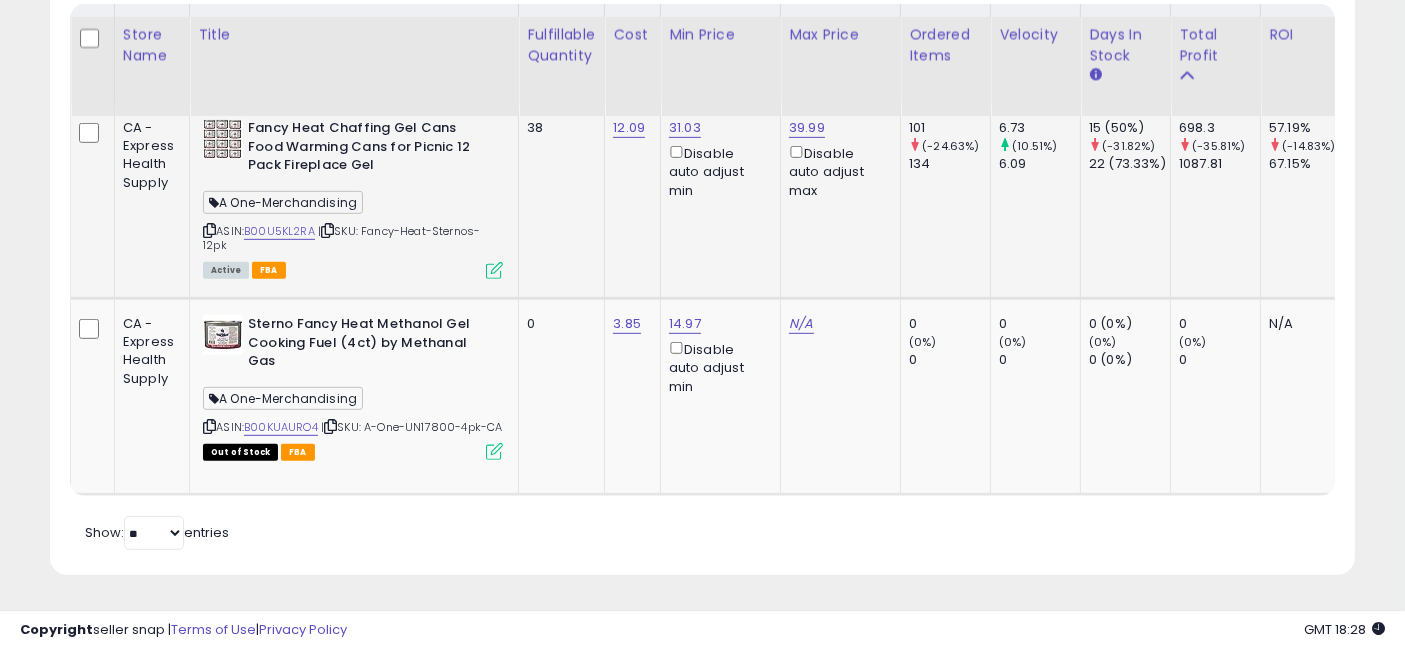 drag, startPoint x: 573, startPoint y: 244, endPoint x: 445, endPoint y: 235, distance: 128.31601 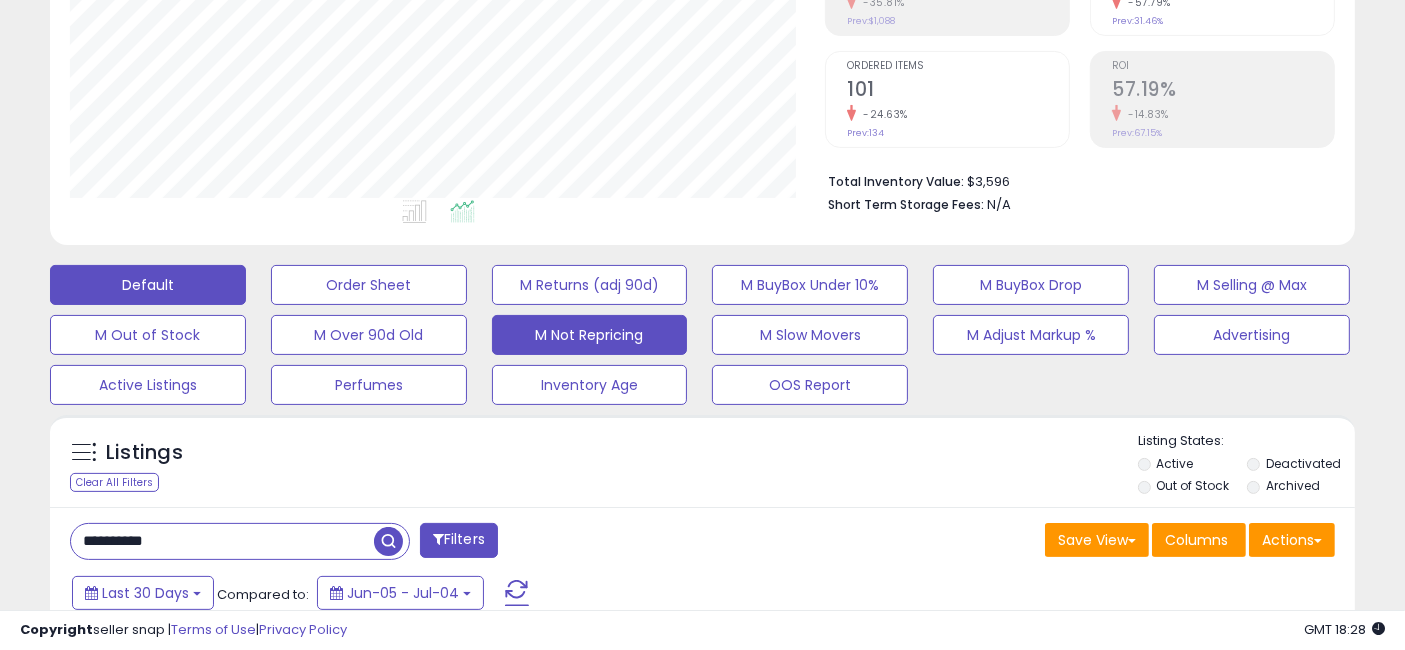 click on "M Not Repricing" at bounding box center (369, 285) 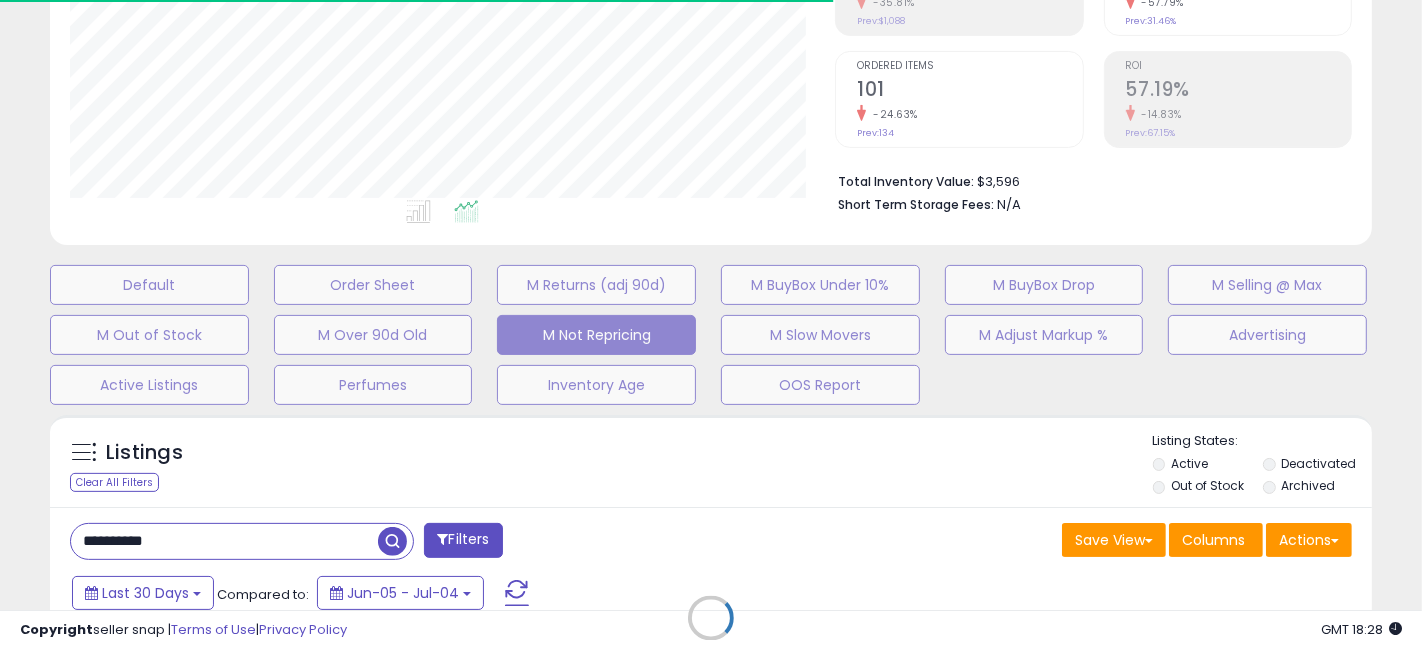 type 